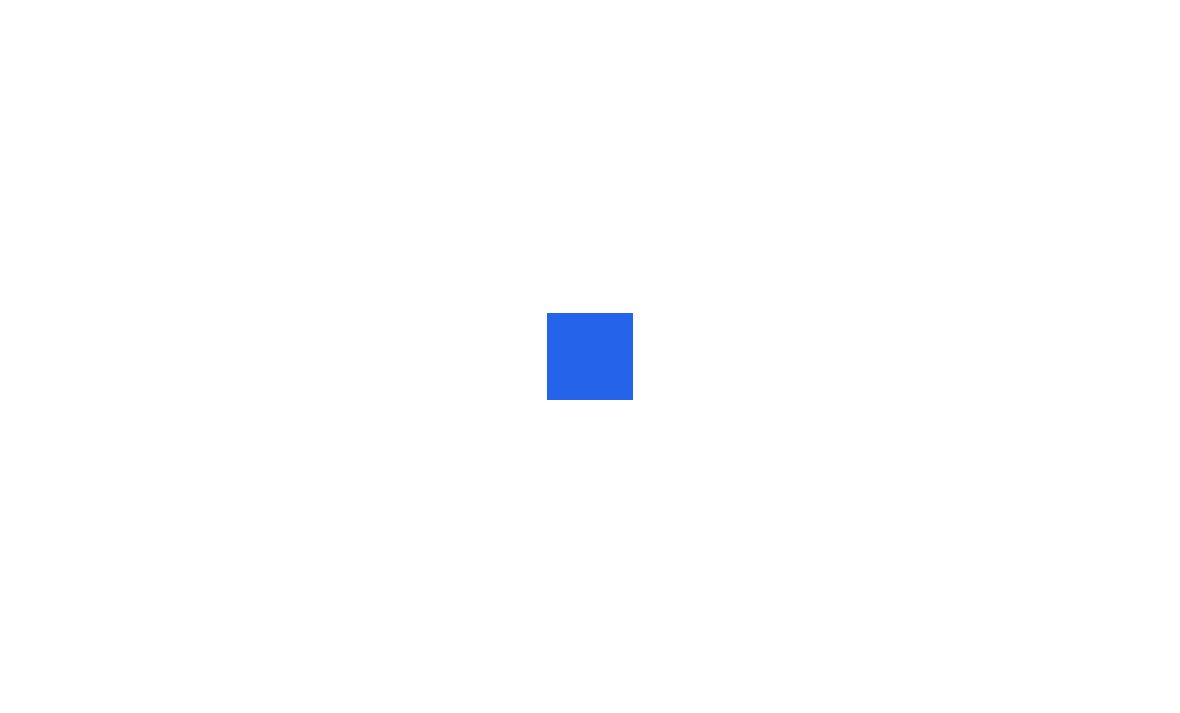 scroll, scrollTop: 0, scrollLeft: 0, axis: both 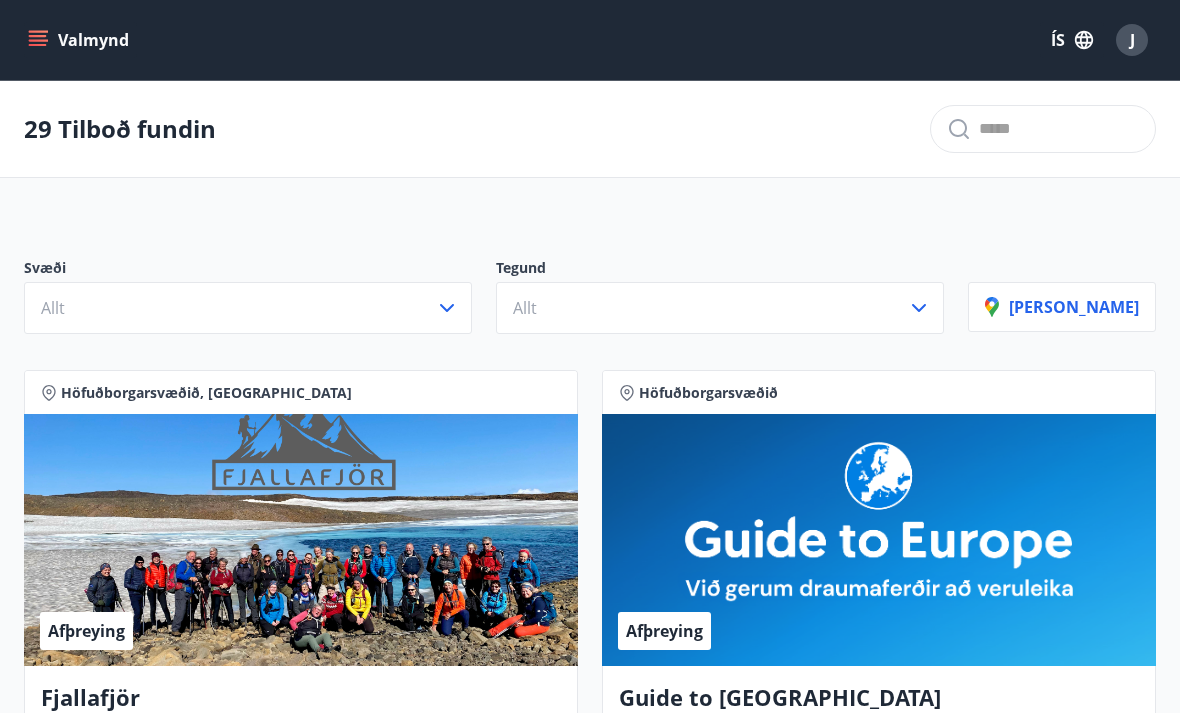 click 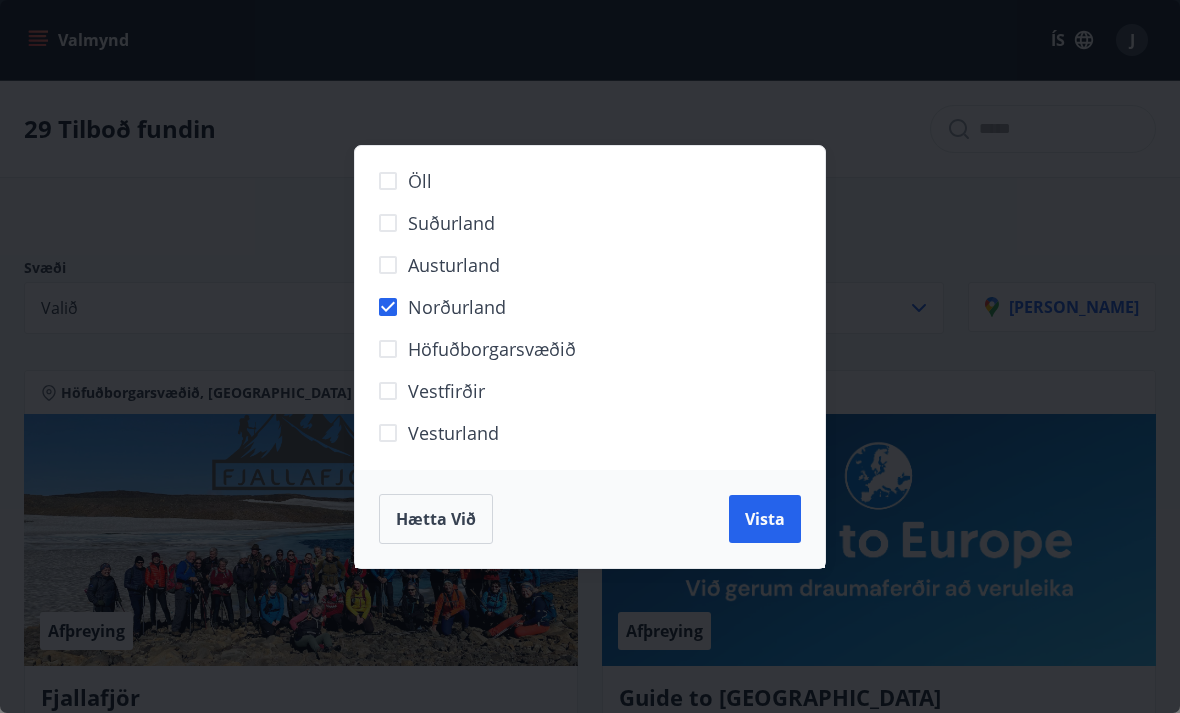 click on "Vista" at bounding box center (765, 519) 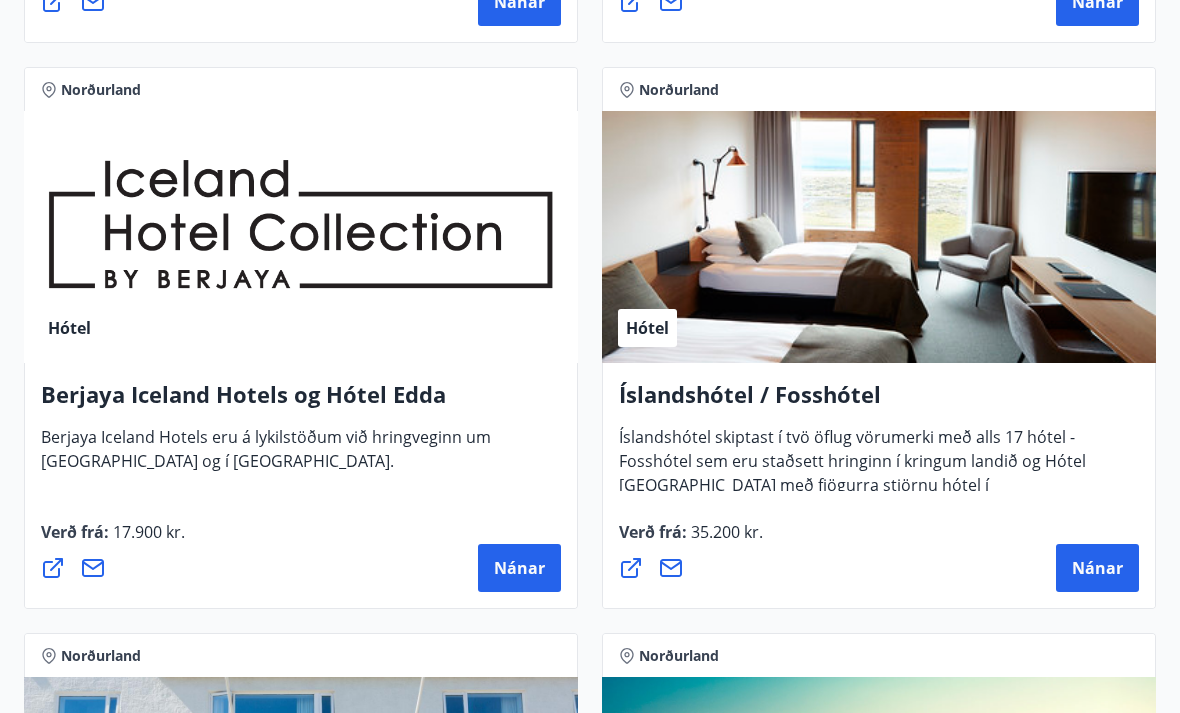 scroll, scrollTop: 1535, scrollLeft: 0, axis: vertical 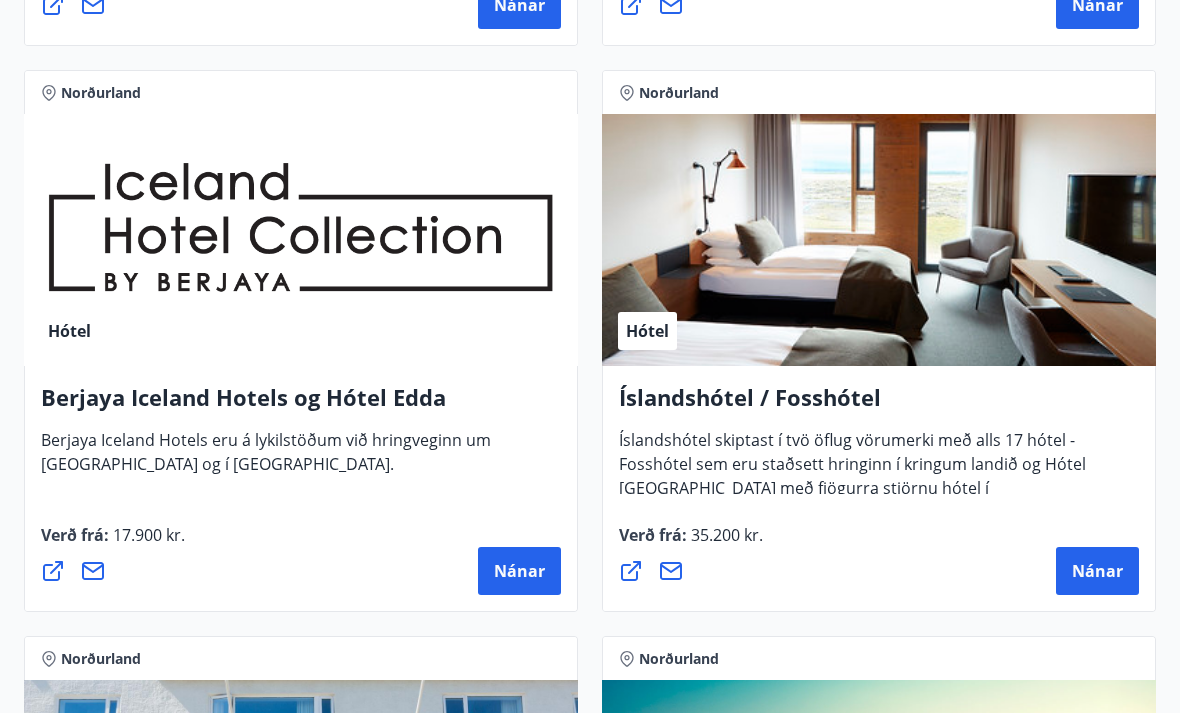 click on "Nánar" at bounding box center (519, 572) 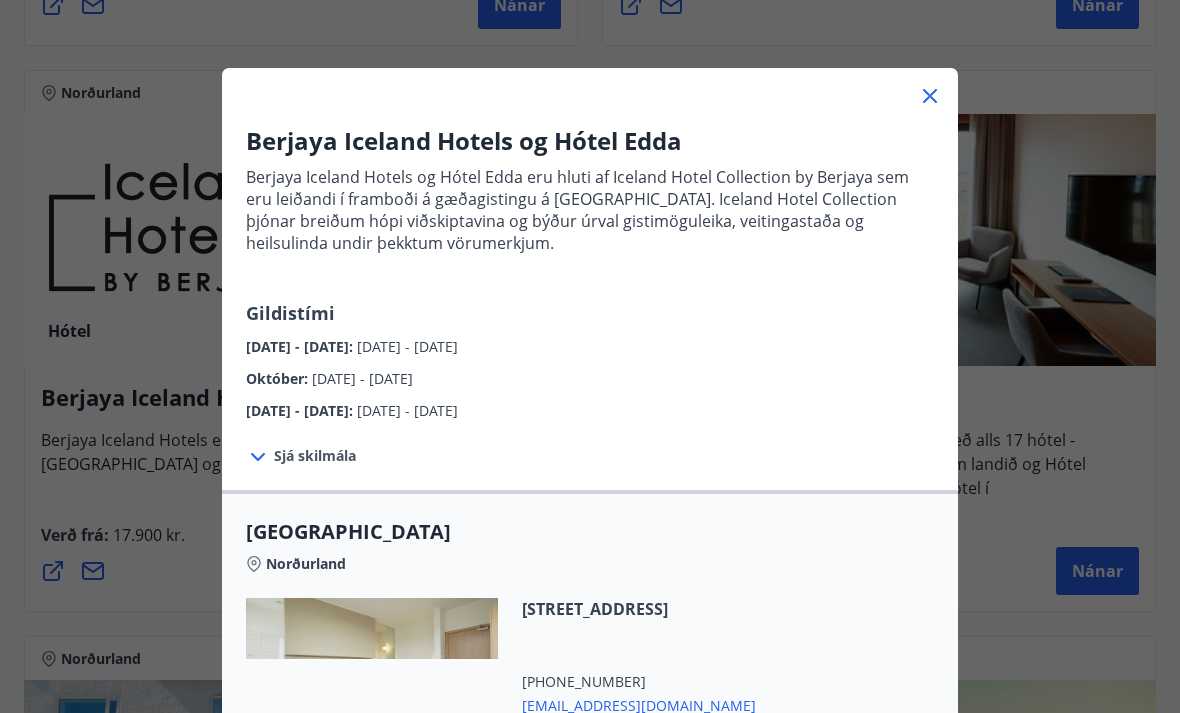 scroll, scrollTop: 51, scrollLeft: 0, axis: vertical 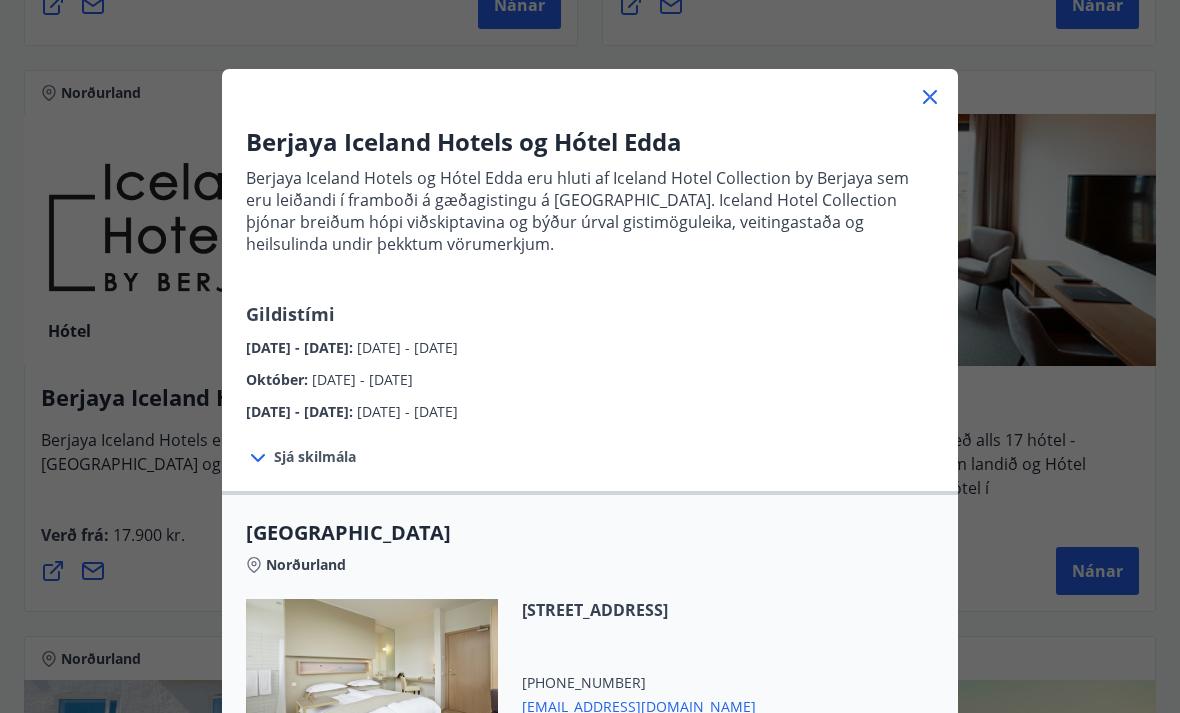 click on "Sjá skilmála" at bounding box center [315, 457] 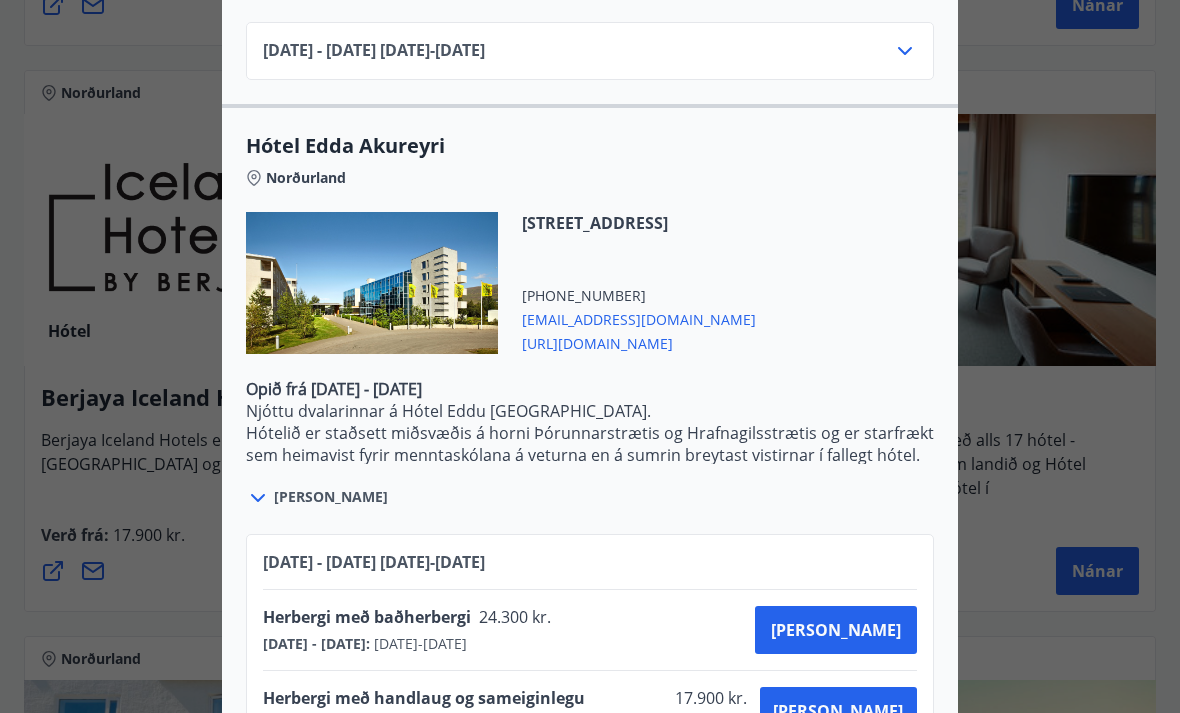 scroll, scrollTop: 1946, scrollLeft: 0, axis: vertical 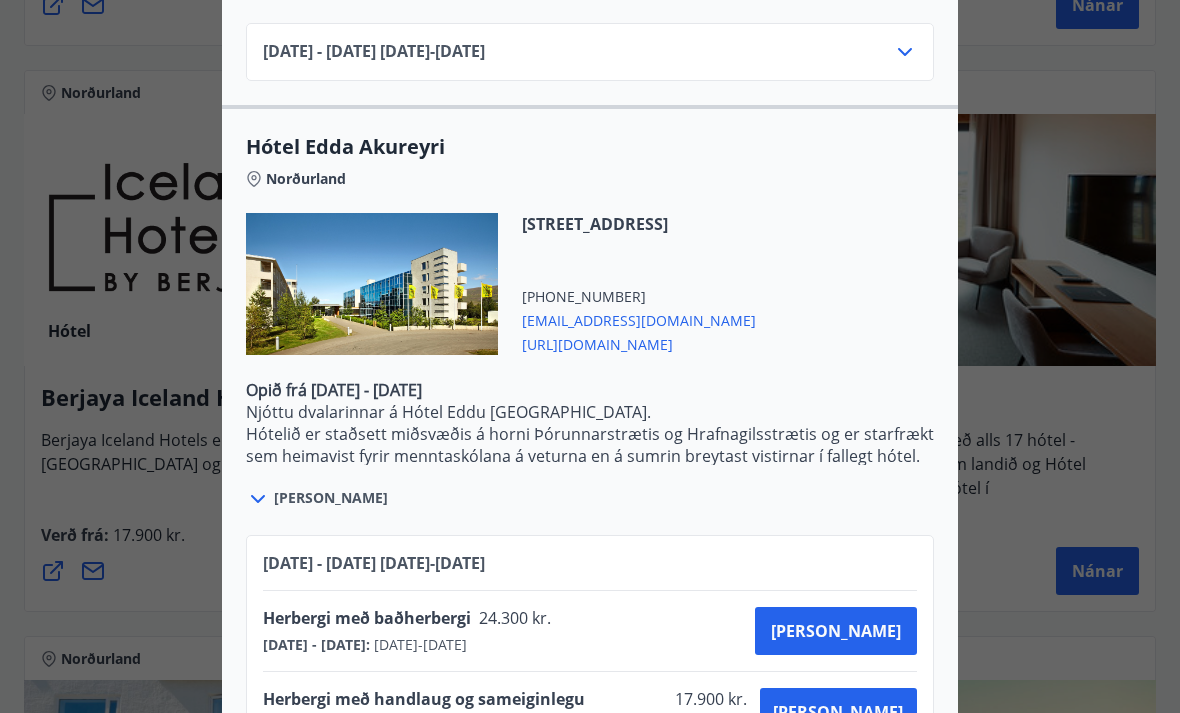 click on "[PERSON_NAME]" at bounding box center [331, 498] 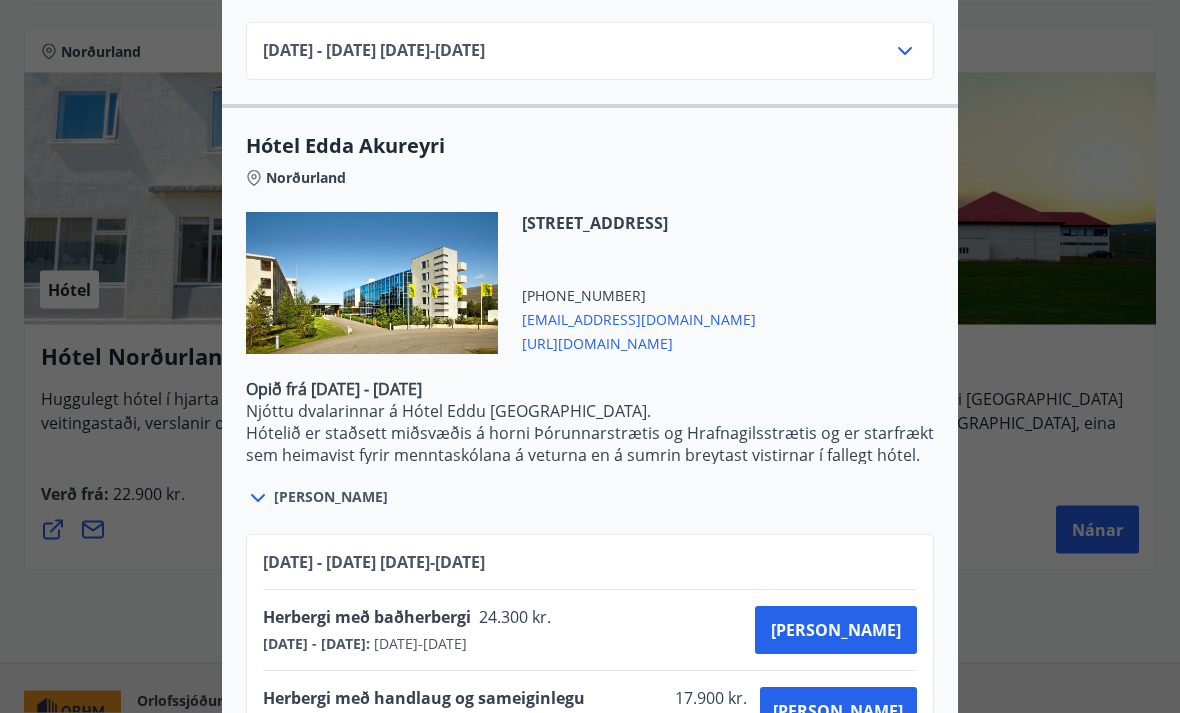 scroll, scrollTop: 2096, scrollLeft: 0, axis: vertical 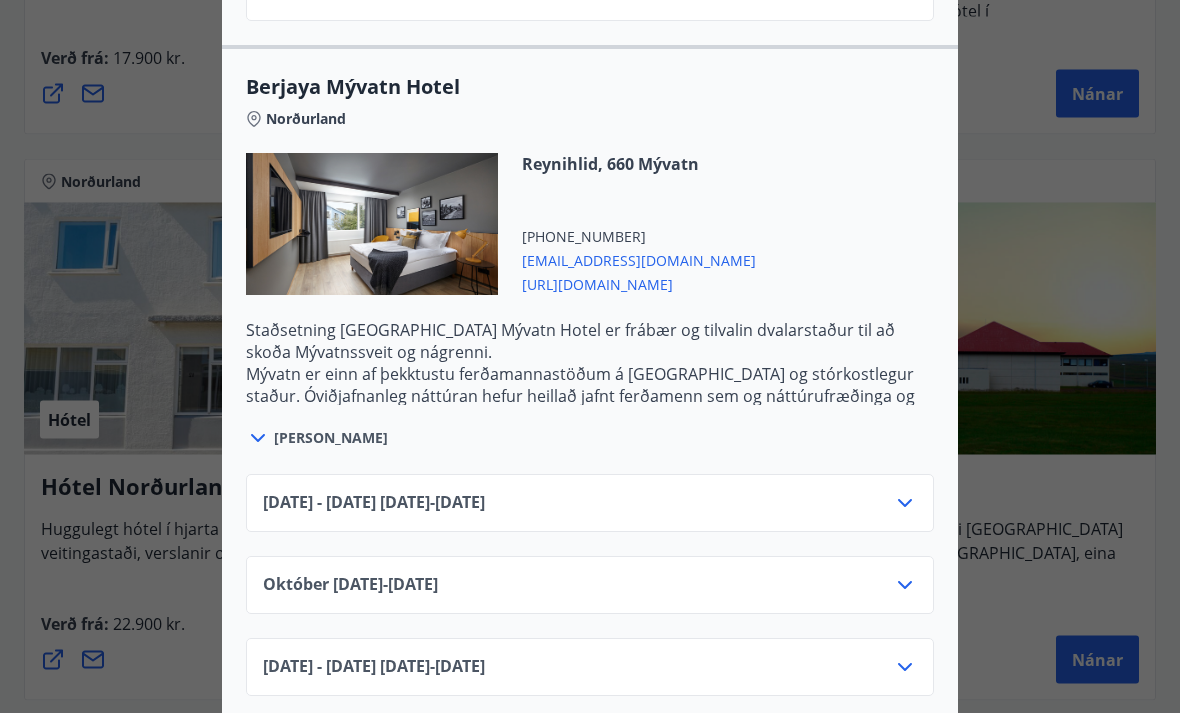 click at bounding box center [590, 356] 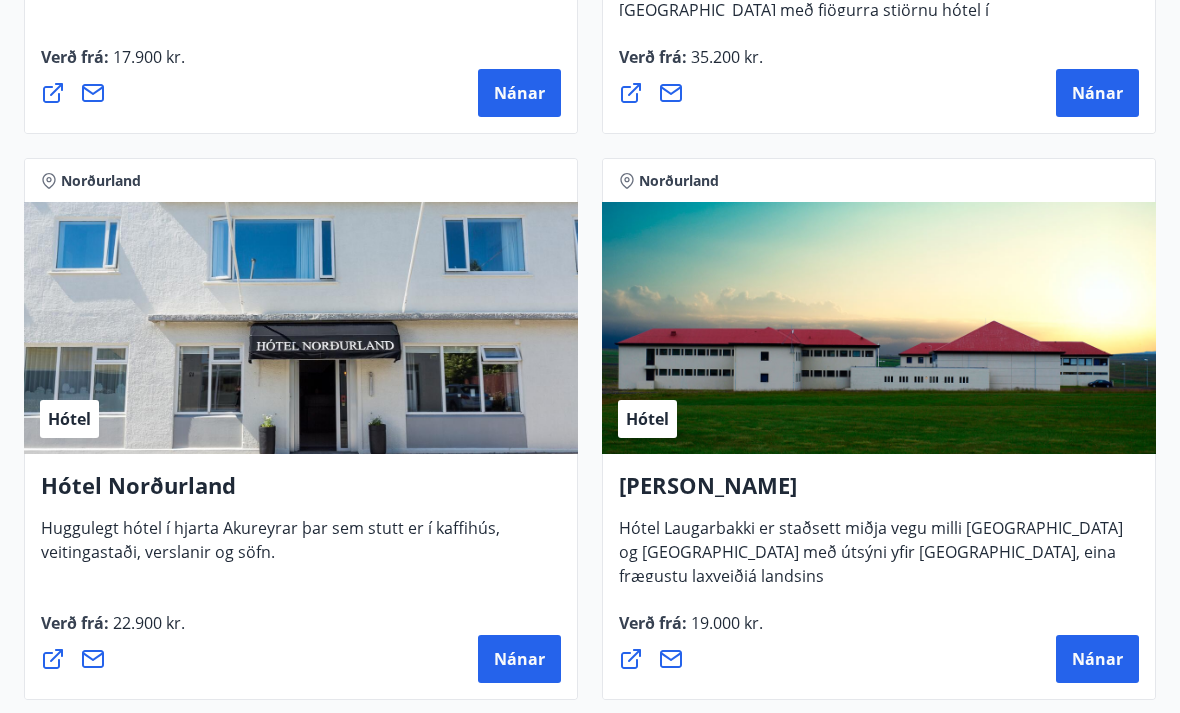 scroll, scrollTop: 2014, scrollLeft: 0, axis: vertical 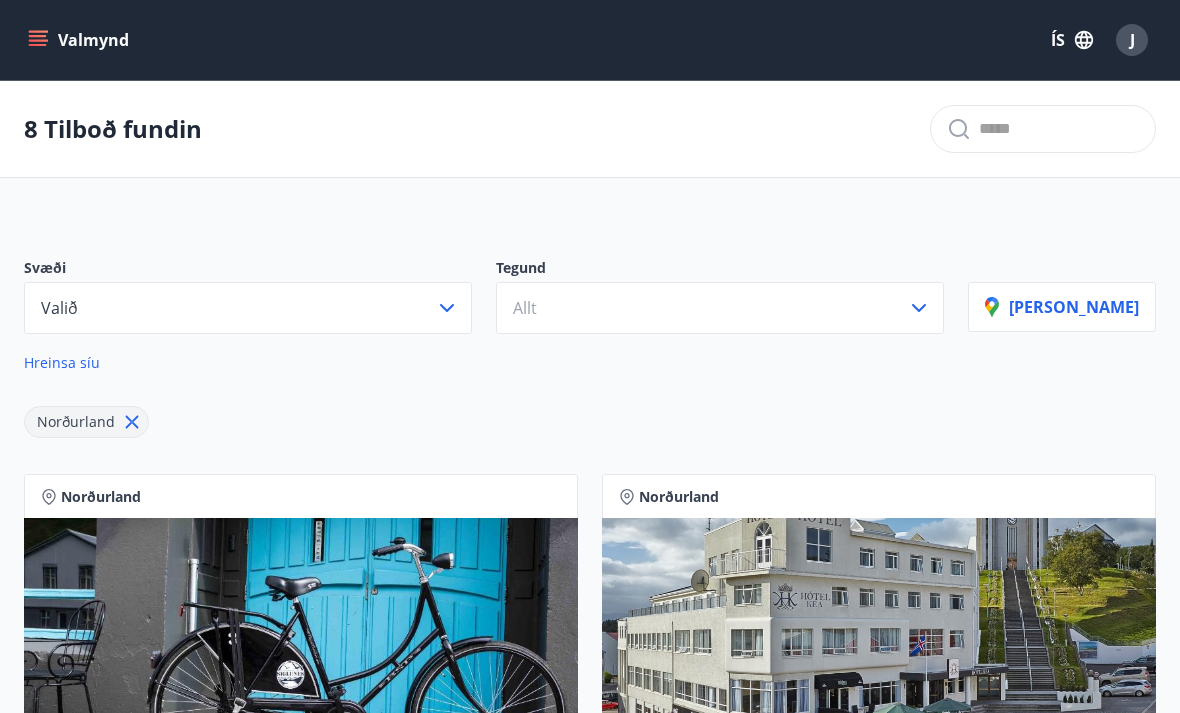 click 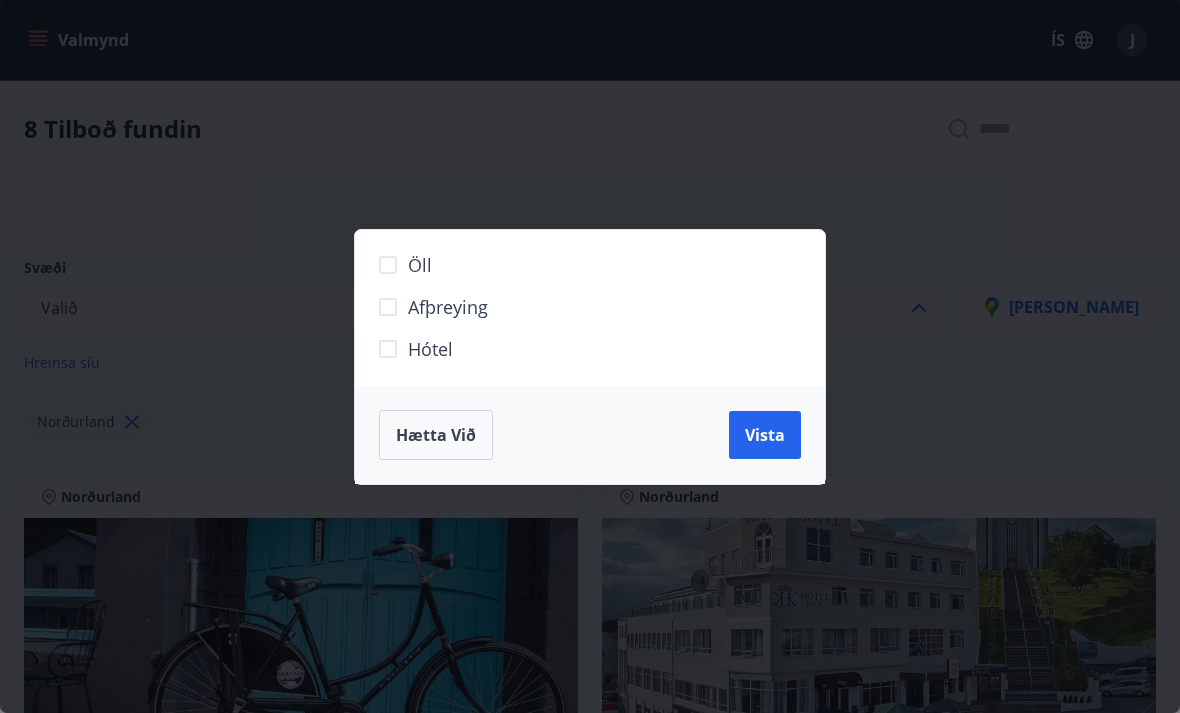 click on "Hætta við" at bounding box center [436, 435] 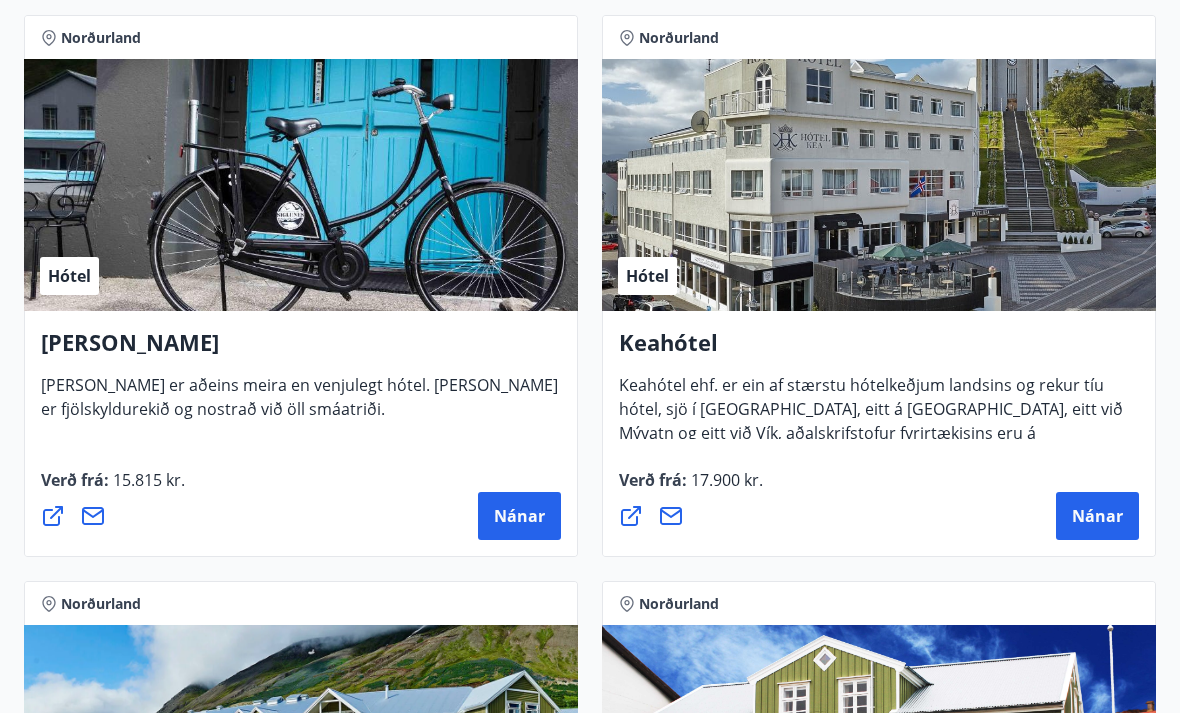 scroll, scrollTop: 483, scrollLeft: 0, axis: vertical 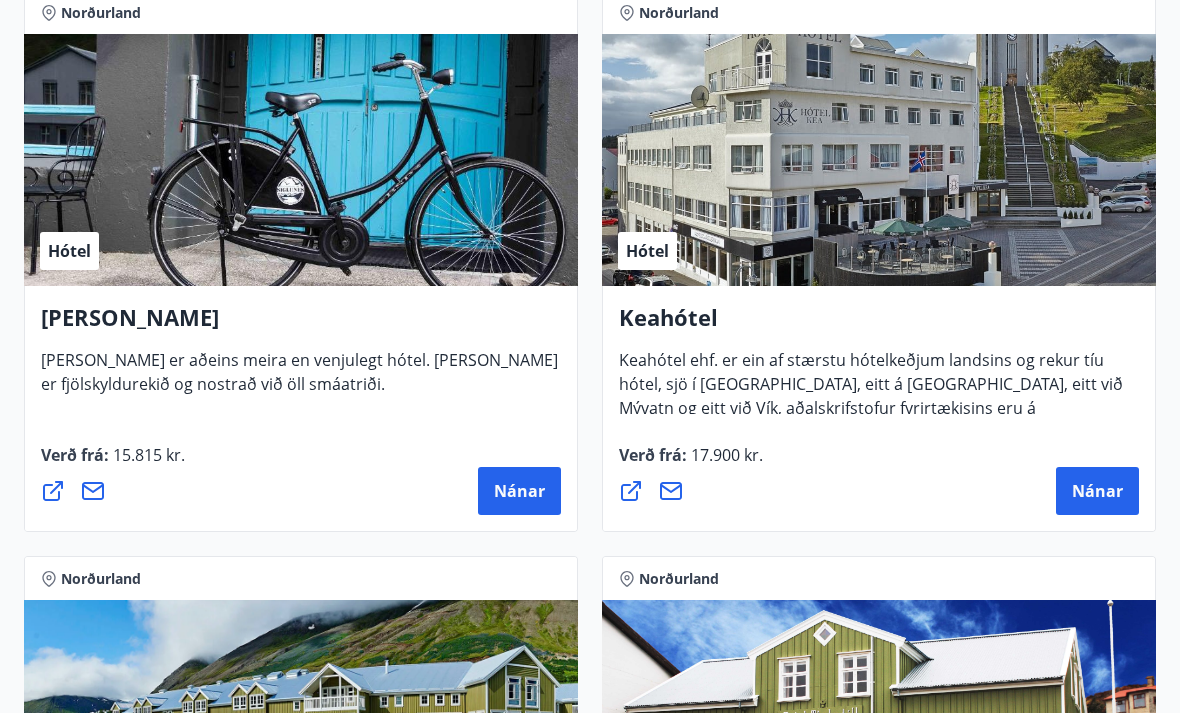 click on "Nánar" at bounding box center (1097, 492) 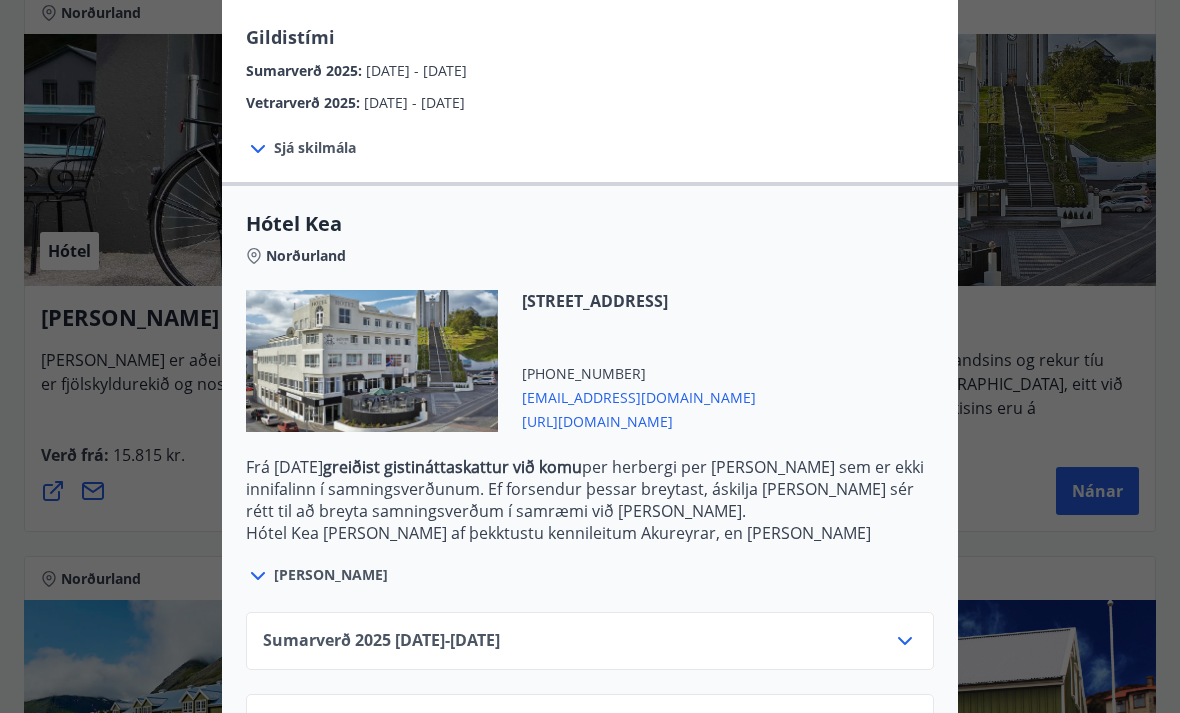 scroll, scrollTop: 349, scrollLeft: 0, axis: vertical 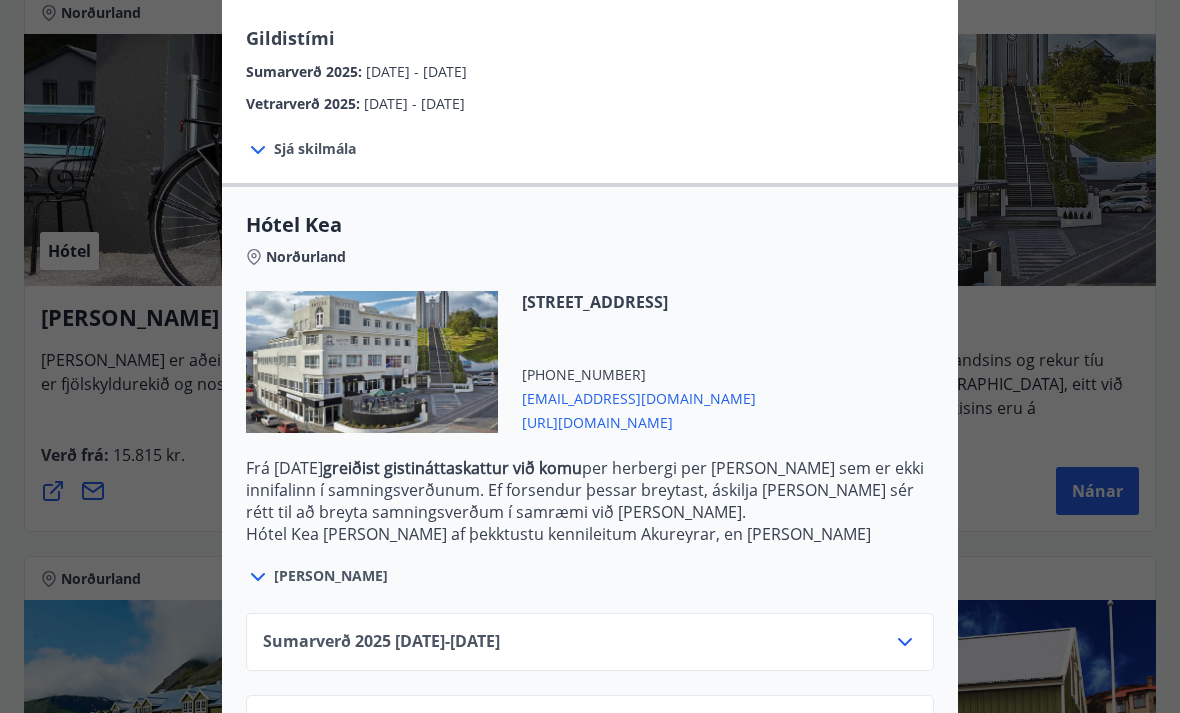 click 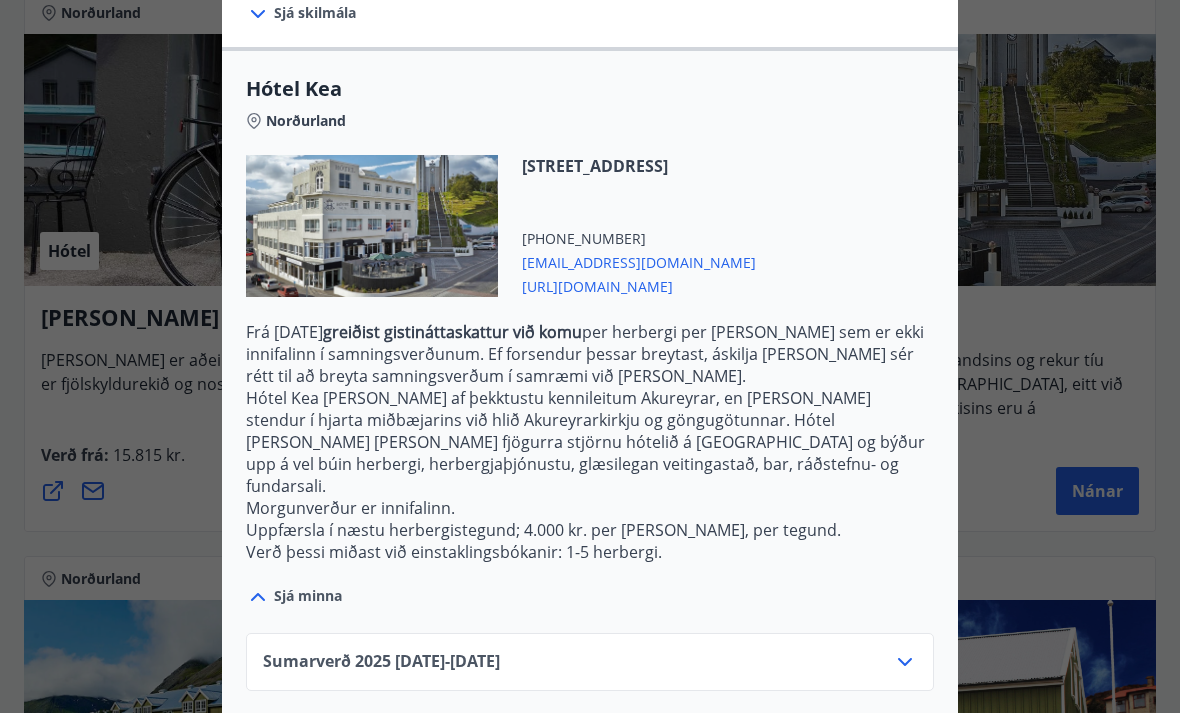 scroll, scrollTop: 483, scrollLeft: 0, axis: vertical 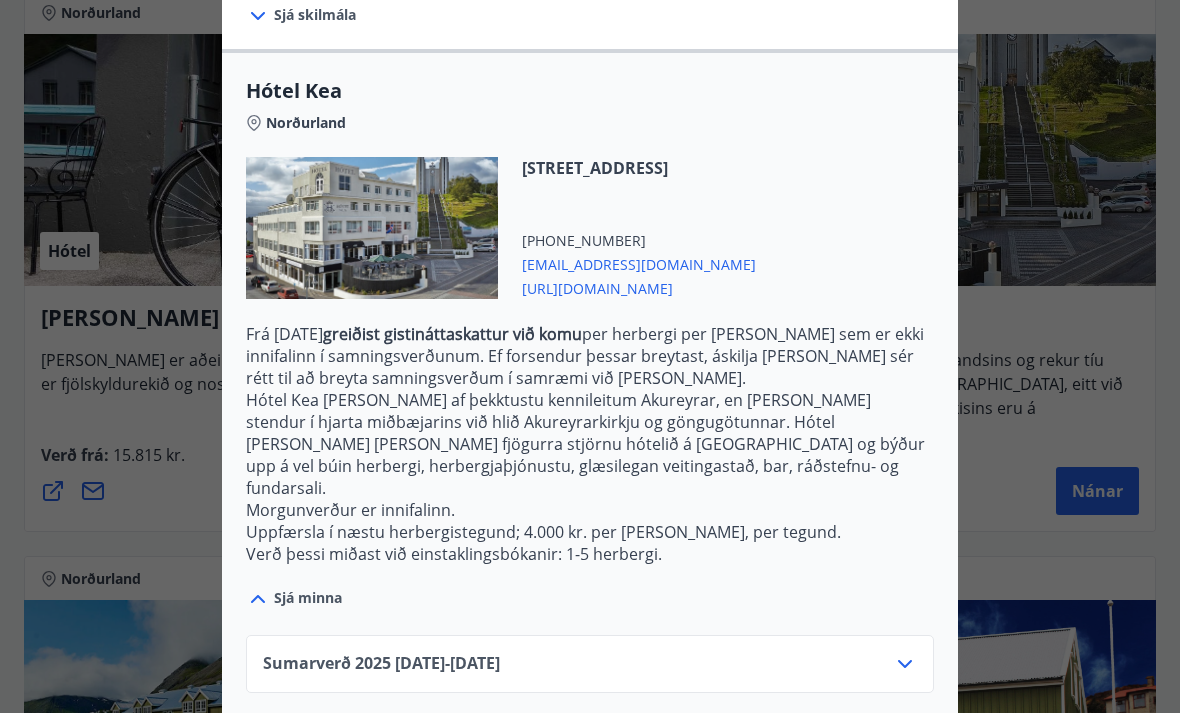 click 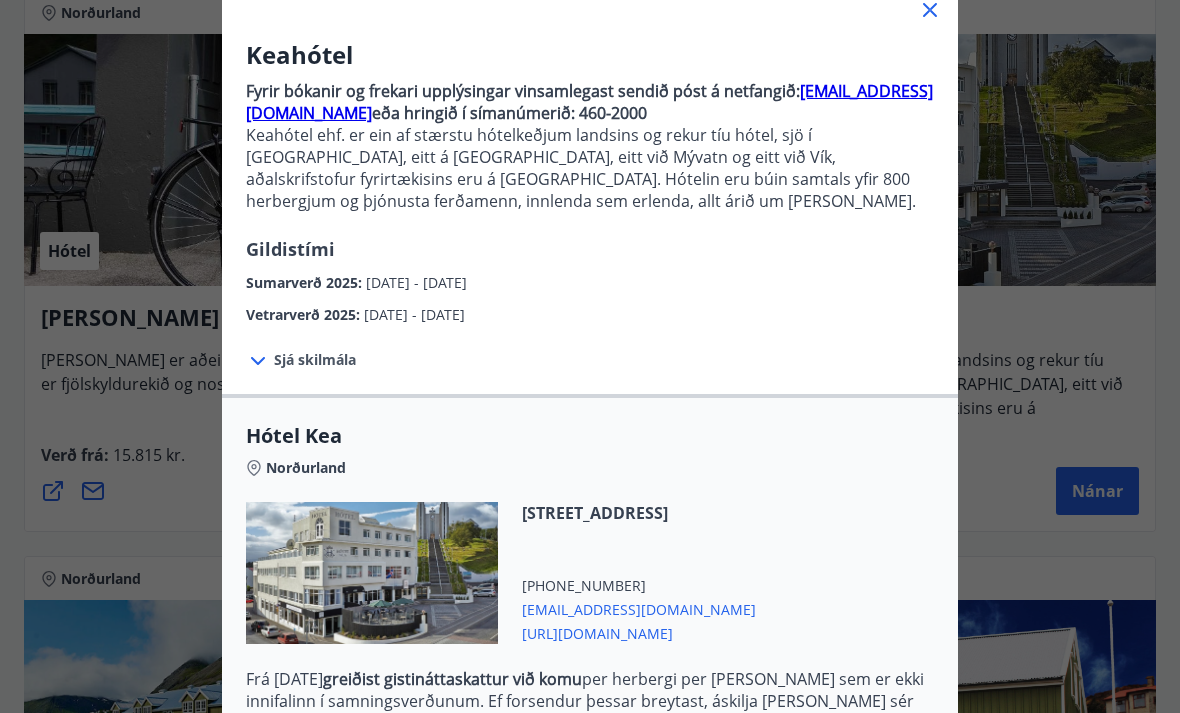 scroll, scrollTop: 146, scrollLeft: 0, axis: vertical 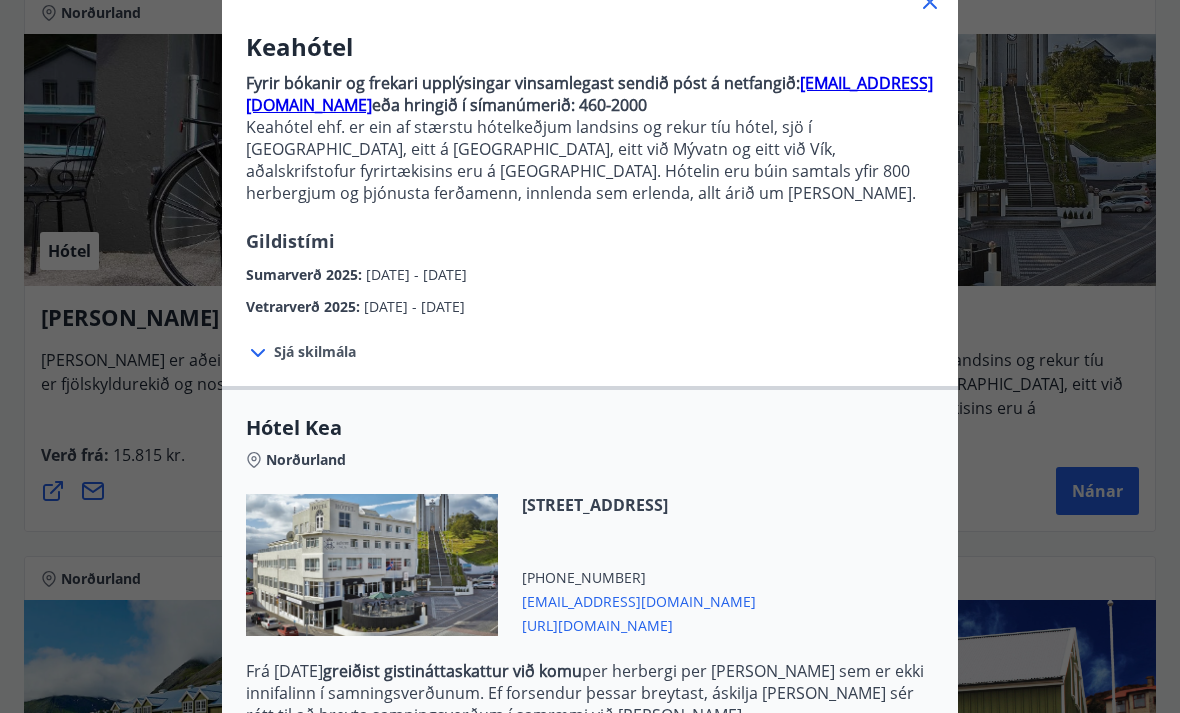 click on "Keahótel Fyrir bókanir og frekari upplýsingar vinsamlegast sendið póst á netfangið:  [EMAIL_ADDRESS][DOMAIN_NAME]  eða hringið í símanúmerið: 460-2000
Keahótel ehf. er ein af stærstu hótelkeðjum landsins og rekur tíu hótel, sjö í [GEOGRAPHIC_DATA], eitt á [GEOGRAPHIC_DATA], eitt við Mývatn og eitt við Vík, aðalskrifstofur fyrirtækisins eru á [GEOGRAPHIC_DATA]. Hótelin eru búin samtals yfir 800 herbergjum og þjónusta ferðamenn, innlenda sem erlenda, allt árið um [PERSON_NAME].
Gildistími Sumarverð 2025 : [DATE] - [DATE] Vetrarverð 2025 : [DATE] - [DATE] Sjá skilmála Samningsverð eru háð bókunarstöðu og áskilja Keahótel sér rétt til að bjóða hærra verð sé bókunarstaða þannig. [PERSON_NAME] gætu sést lægri verð á heimasíðu hótelanna. Við bjóðum ykkur þau að sjálfsögðu, ef um sömu bókunar- og greiðsluskilmála er að ræða.
Afbókunarskilmálar: Hægt er að afbóka án gjalda allt að 24 klst. fyrir innritun.
Hótel Kea Norðurland [PHONE_NUMBER]" at bounding box center (590, 210) 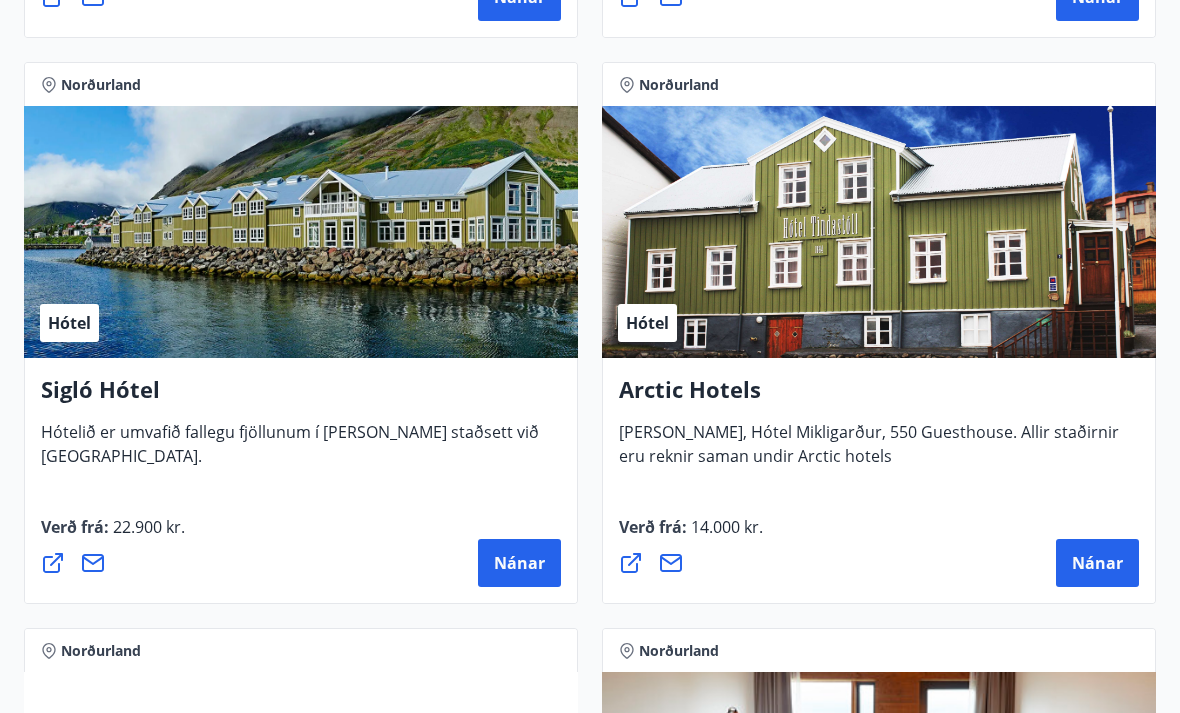 scroll, scrollTop: 977, scrollLeft: 0, axis: vertical 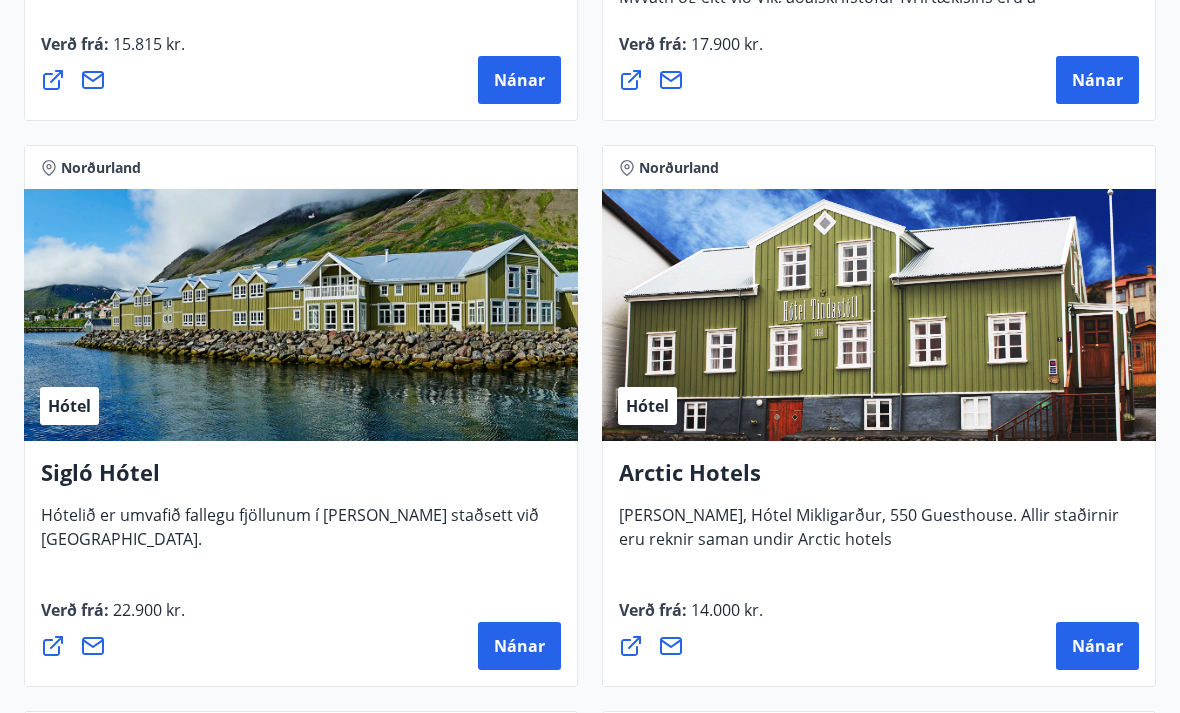 click on "Nánar" at bounding box center (519, 646) 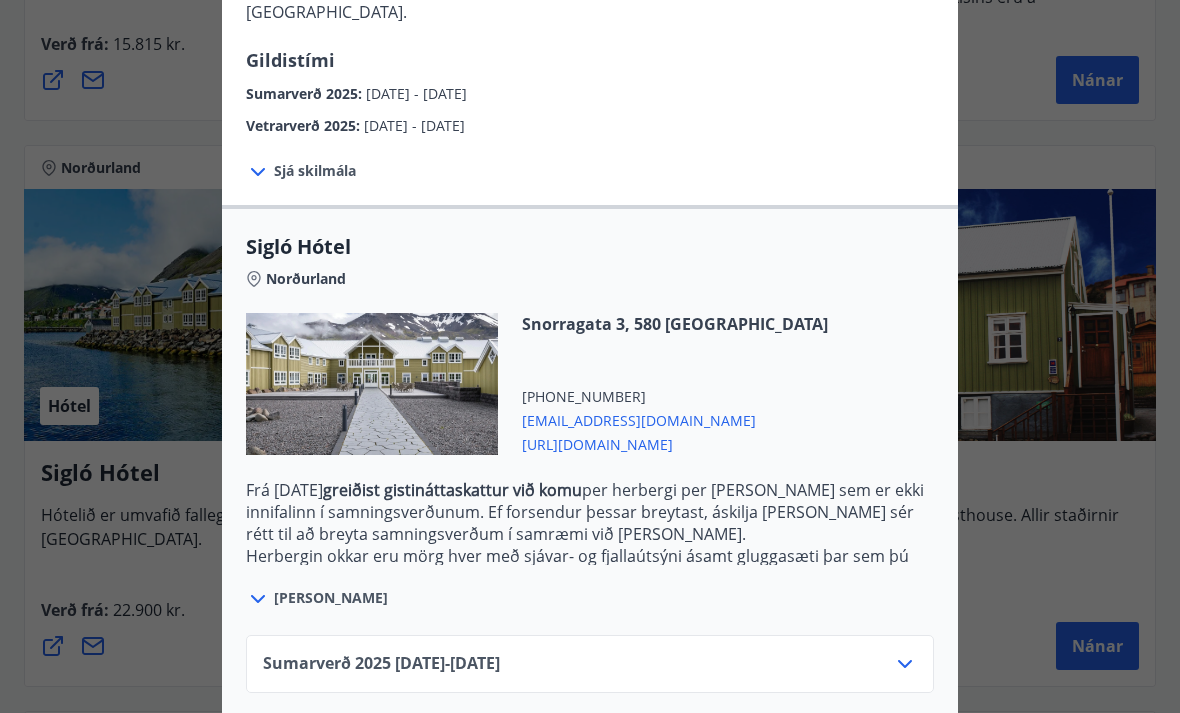 scroll, scrollTop: 349, scrollLeft: 0, axis: vertical 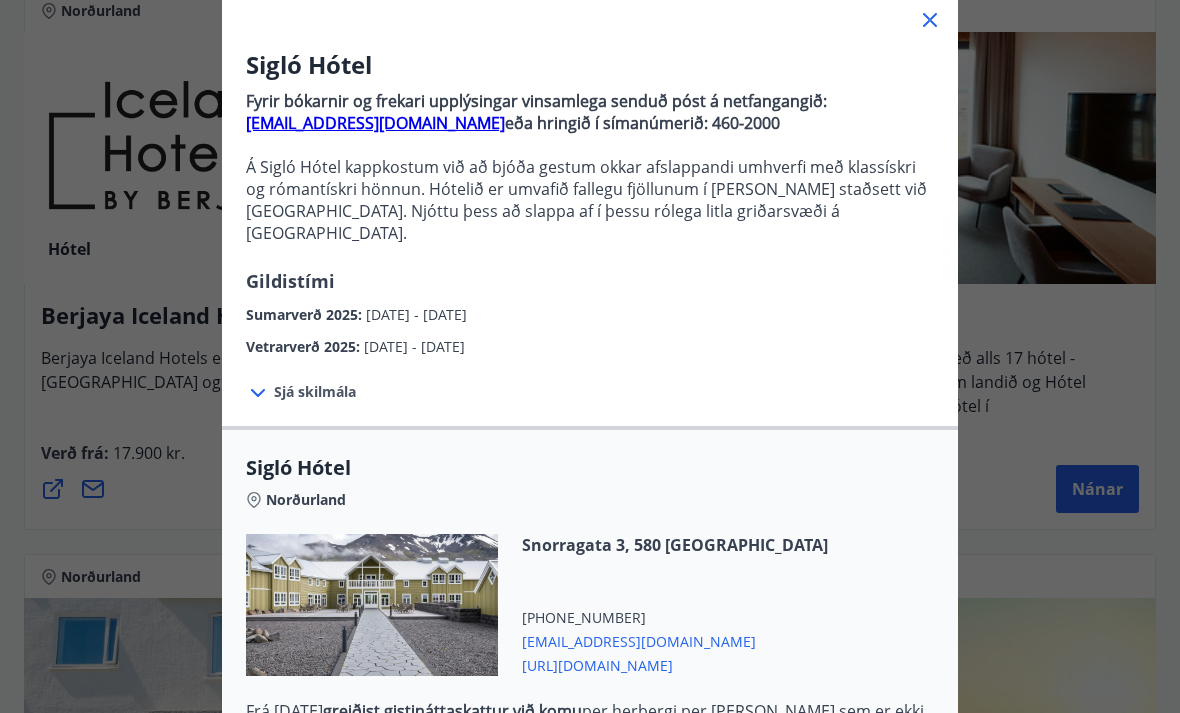 click on "Sigló Hótel Fyrir bókarnir og frekari upplýsingar vinsamlega senduð póst á netfangangið:  [EMAIL_ADDRESS][DOMAIN_NAME]  eða hringið í símanúmerið: 460-2000
Á Sigló Hótel kappkostum við að bjóða gestum okkar afslappandi umhverfi með klassískri og rómantískri hönnun. Hótelið er umvafið fallegu fjöllunum í [PERSON_NAME] staðsett við [GEOGRAPHIC_DATA]. Njóttu þess að slappa af í þessu rólega litla griðarsvæði á [GEOGRAPHIC_DATA].
Gildistími Sumarverð 2025 : [DATE] - [DATE] Vetrarverð 2025 : [DATE] - [DATE] Sjá skilmála Samningsverð eru háð bókunarstöðu og áskilja Keahótel sér rétt til að bjóða hærra verð sé bókunarstaða þannig. [PERSON_NAME] gætu sést lægri verð á heimasíðu hótelanna. Við bjóðum ykkur þau að sjálfsögðu, ef um sömu bókunar- og greiðsluskilmála er að ræða
Afbókunarskilmálar :
Hægt er að afbóka án gjalda allt að 24 klst. fyrir innritun.
Berist afbókun síðar greiðist fullt verð bókunar." at bounding box center (590, 228) 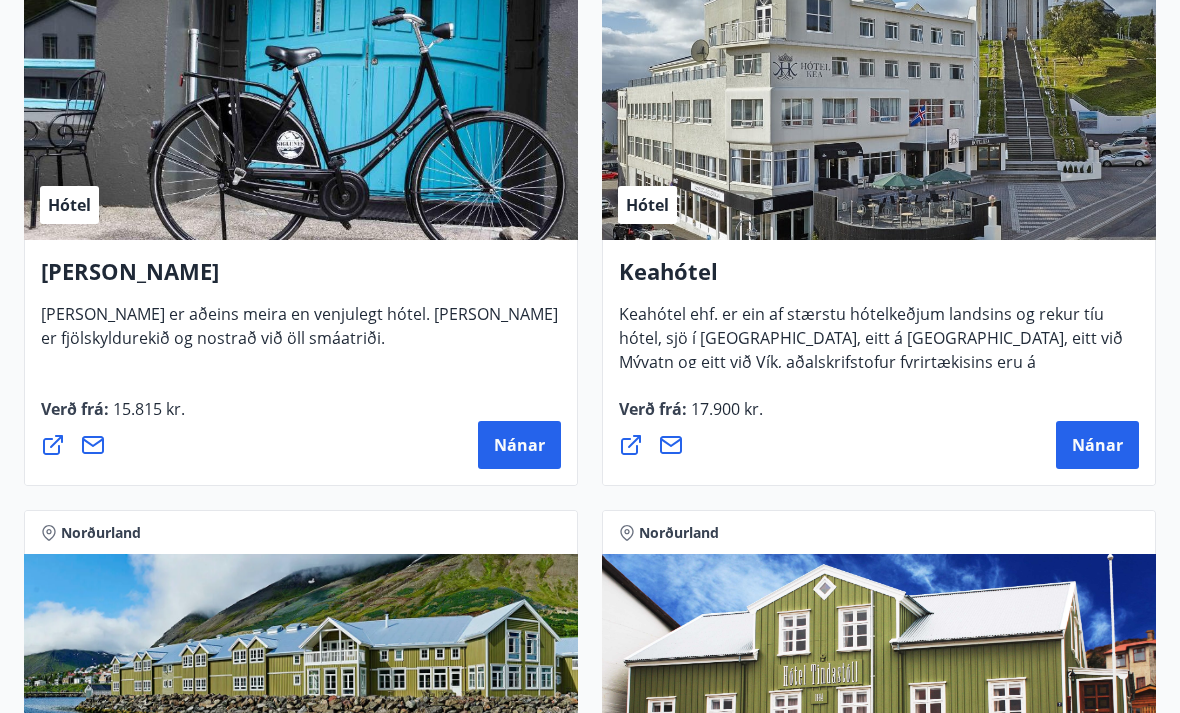 scroll, scrollTop: 527, scrollLeft: 0, axis: vertical 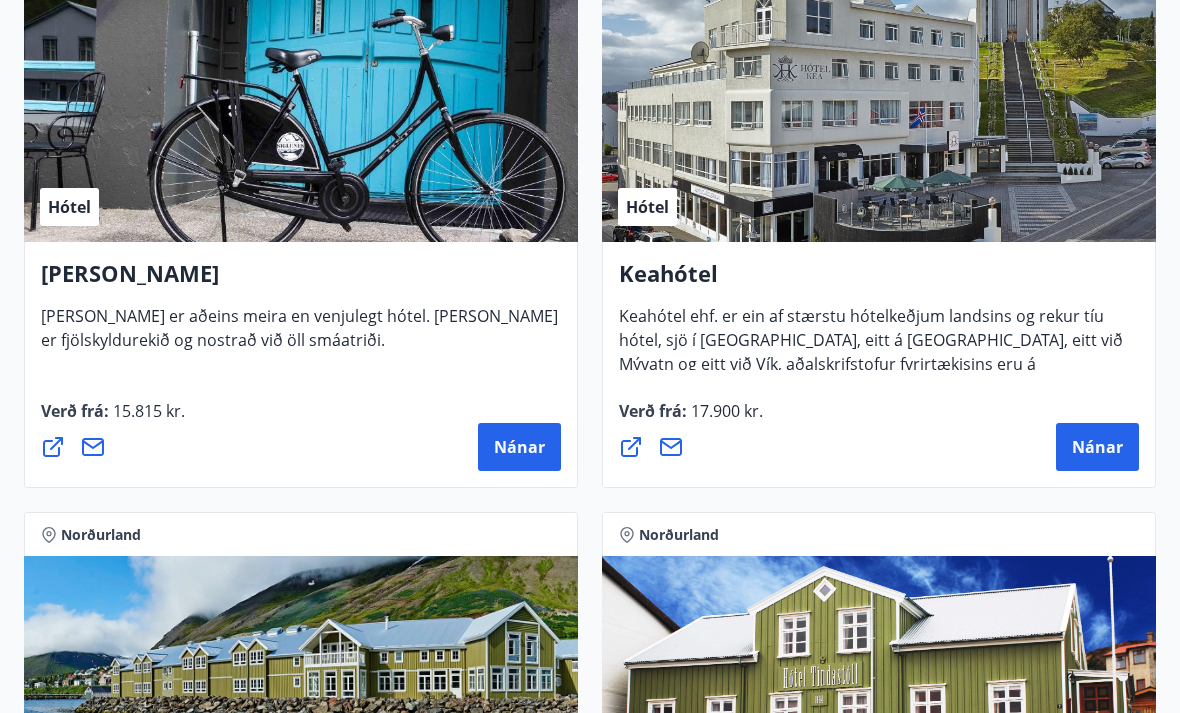 click on "Nánar" at bounding box center (519, 448) 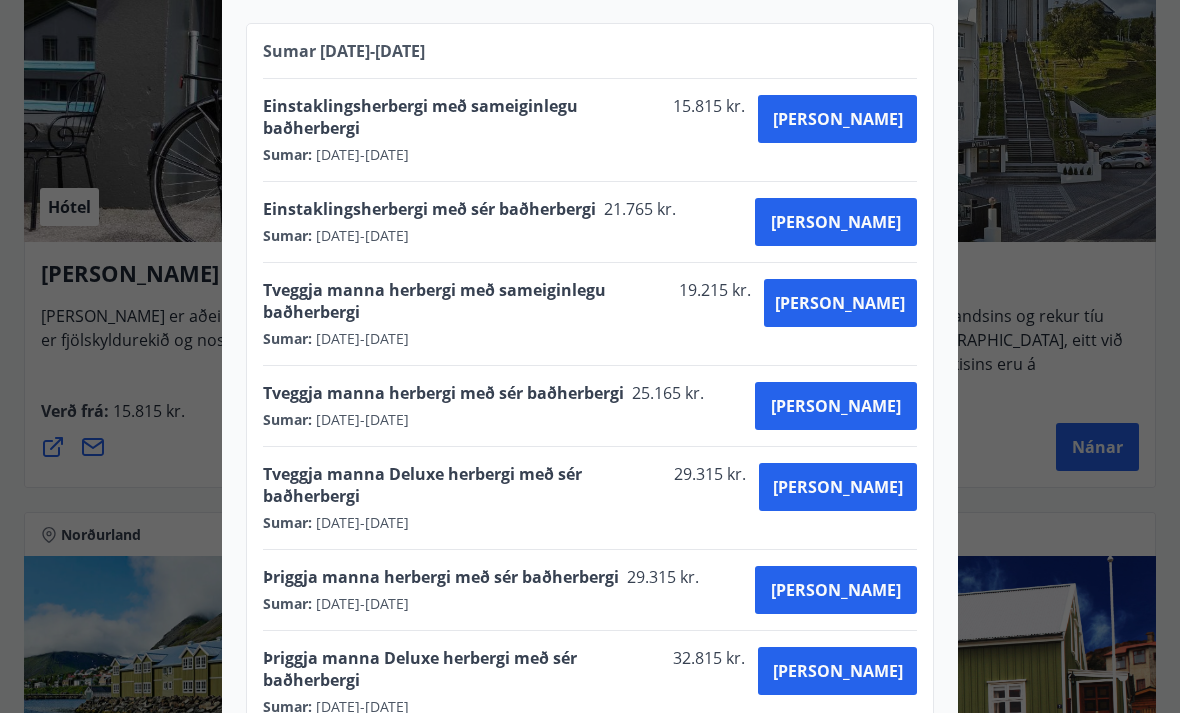 scroll, scrollTop: 968, scrollLeft: 0, axis: vertical 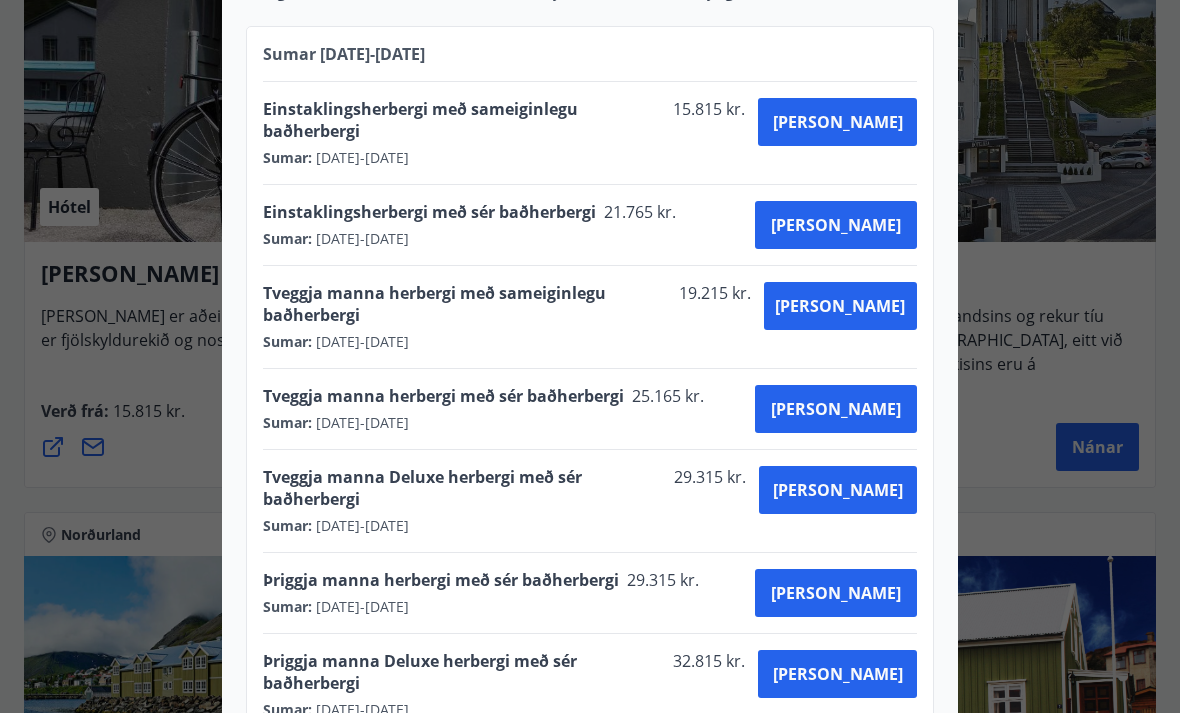 click at bounding box center (590, 356) 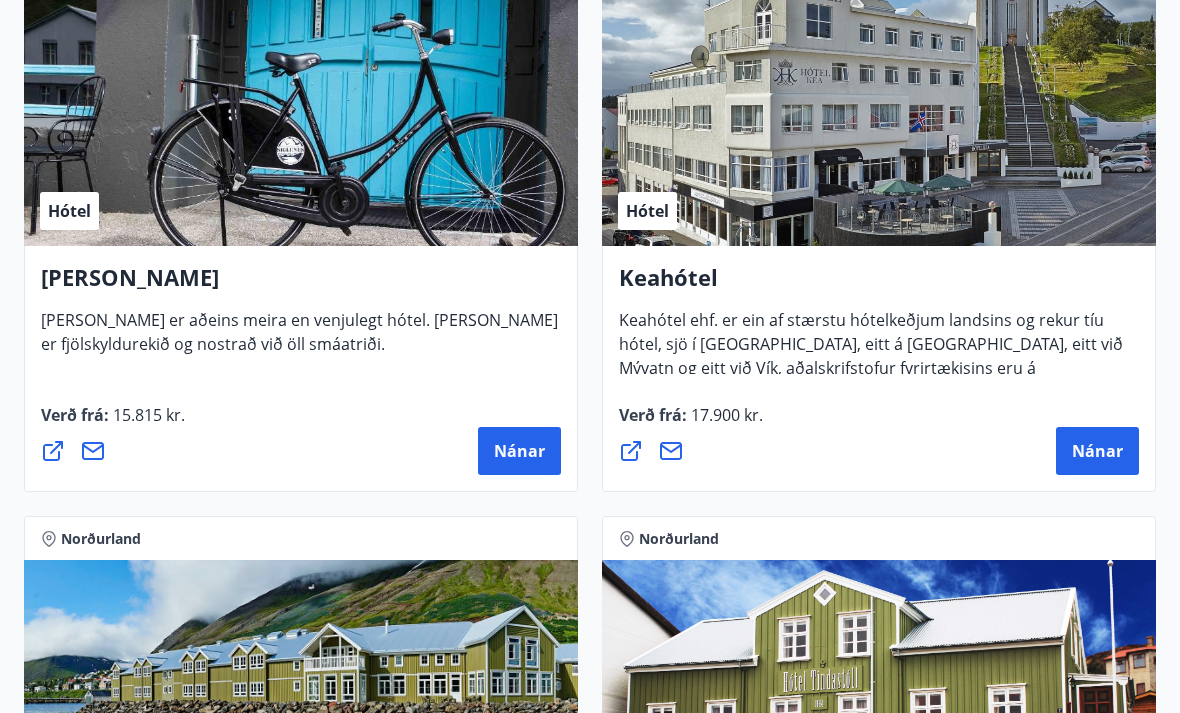 scroll, scrollTop: 523, scrollLeft: 0, axis: vertical 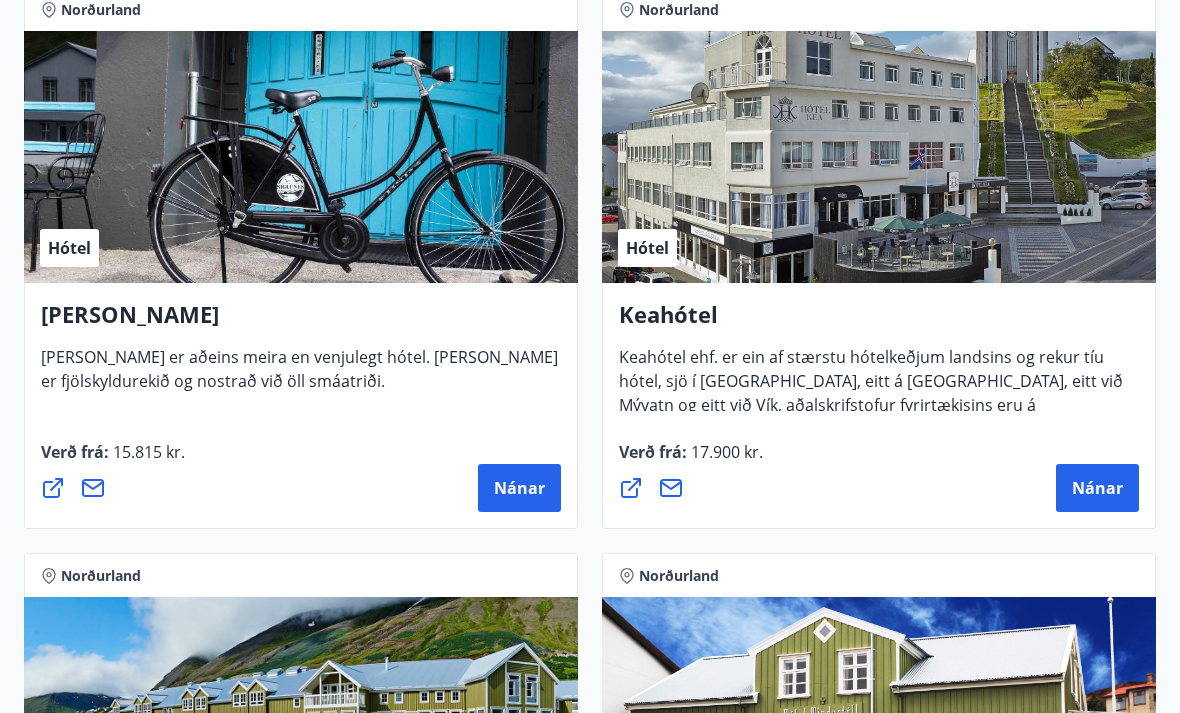 click on "Nánar" at bounding box center (1097, 488) 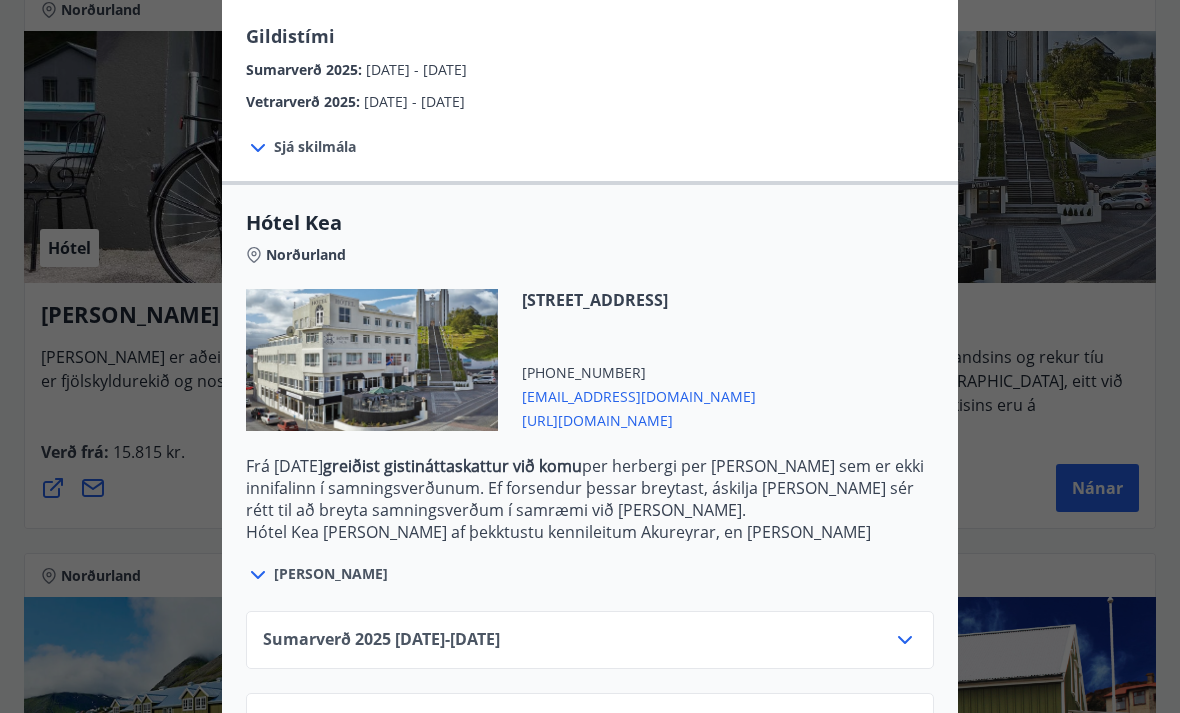 scroll, scrollTop: 349, scrollLeft: 0, axis: vertical 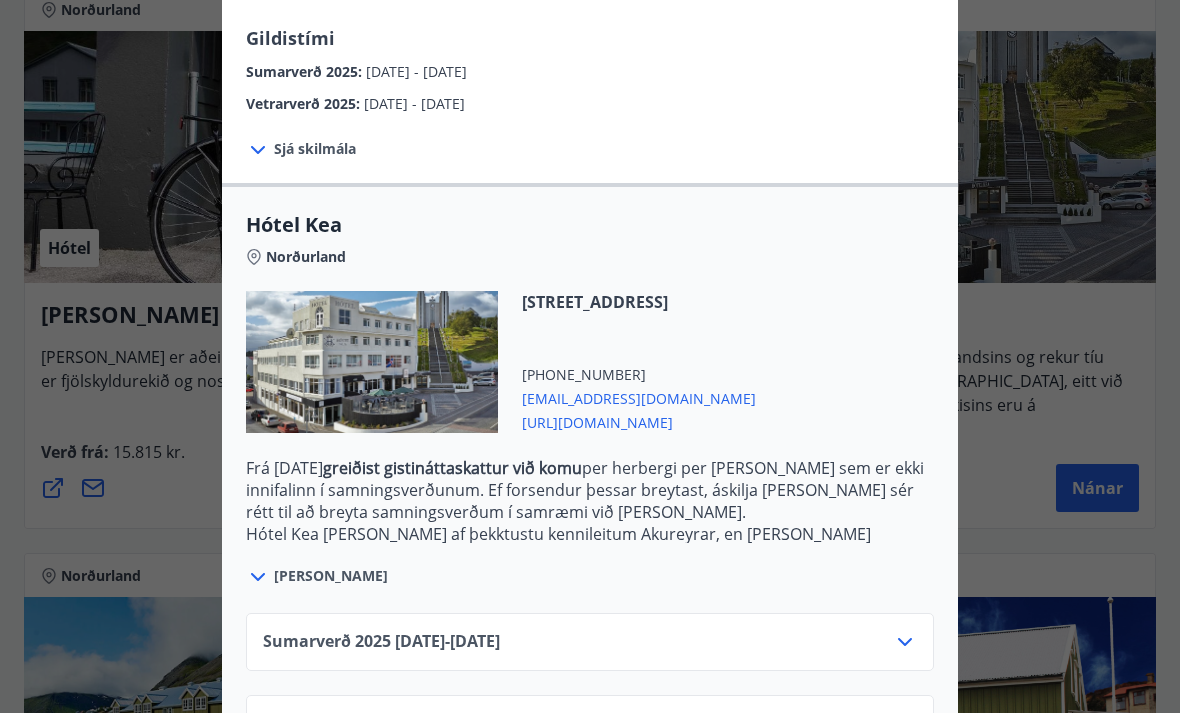 click 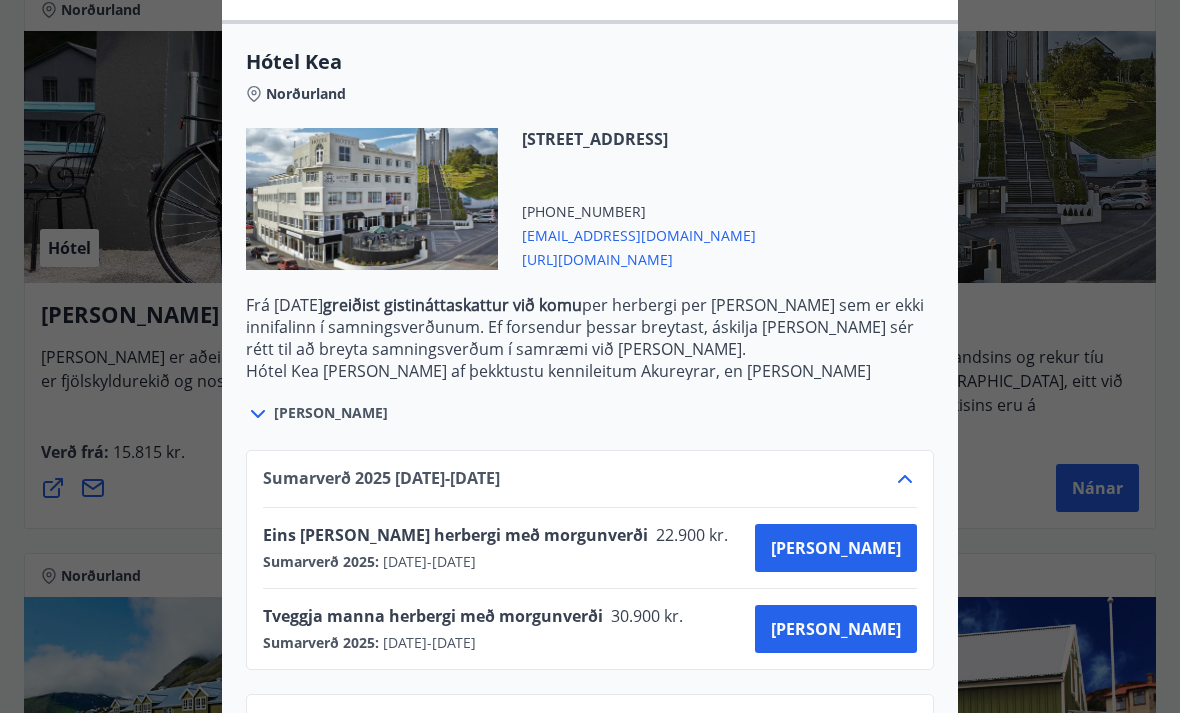 scroll, scrollTop: 511, scrollLeft: 0, axis: vertical 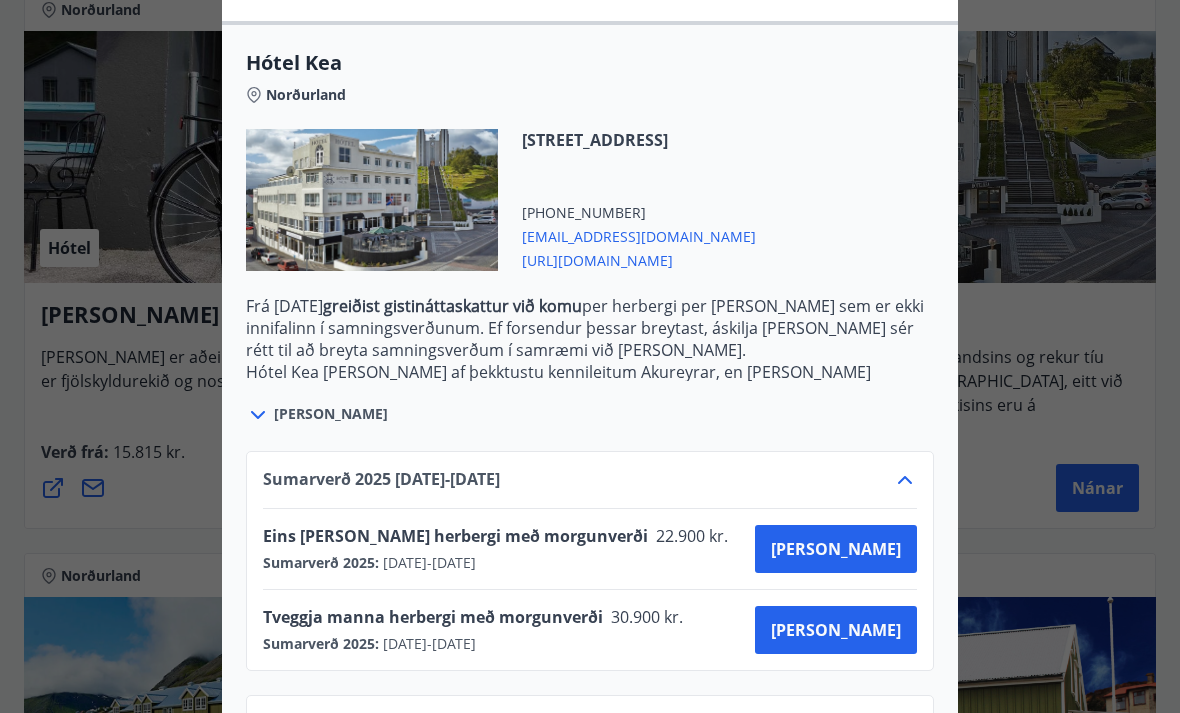 click on "[PERSON_NAME]" at bounding box center (836, 630) 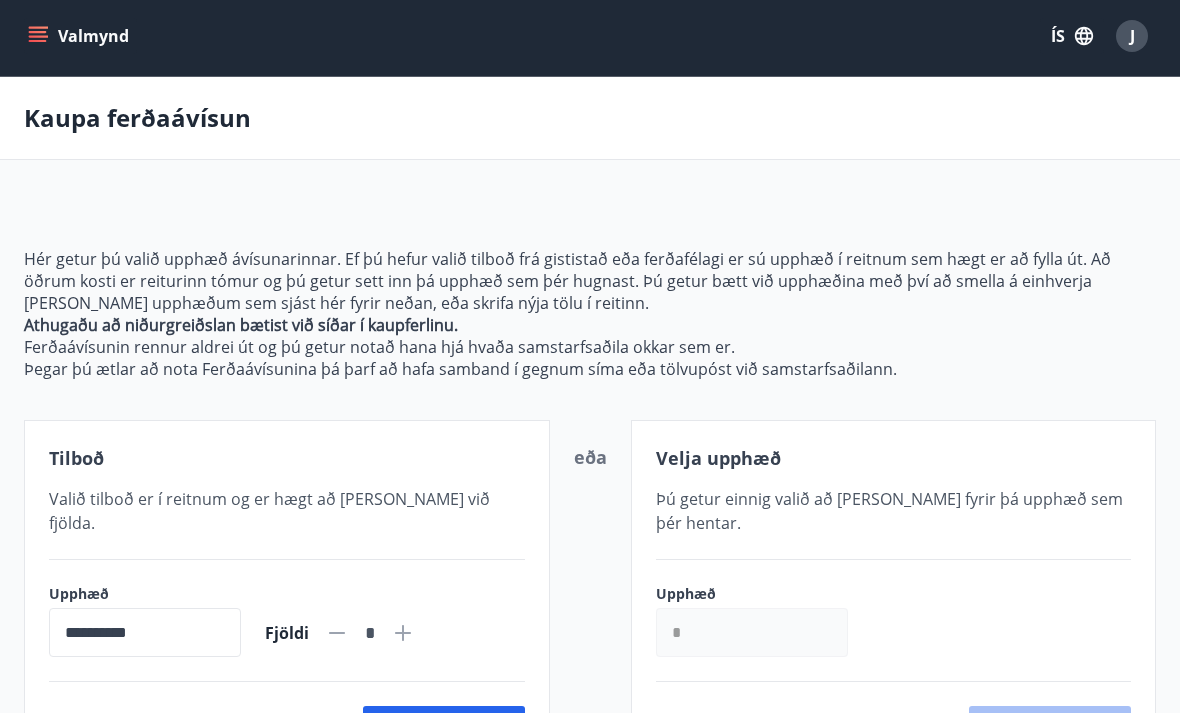 scroll, scrollTop: 0, scrollLeft: 0, axis: both 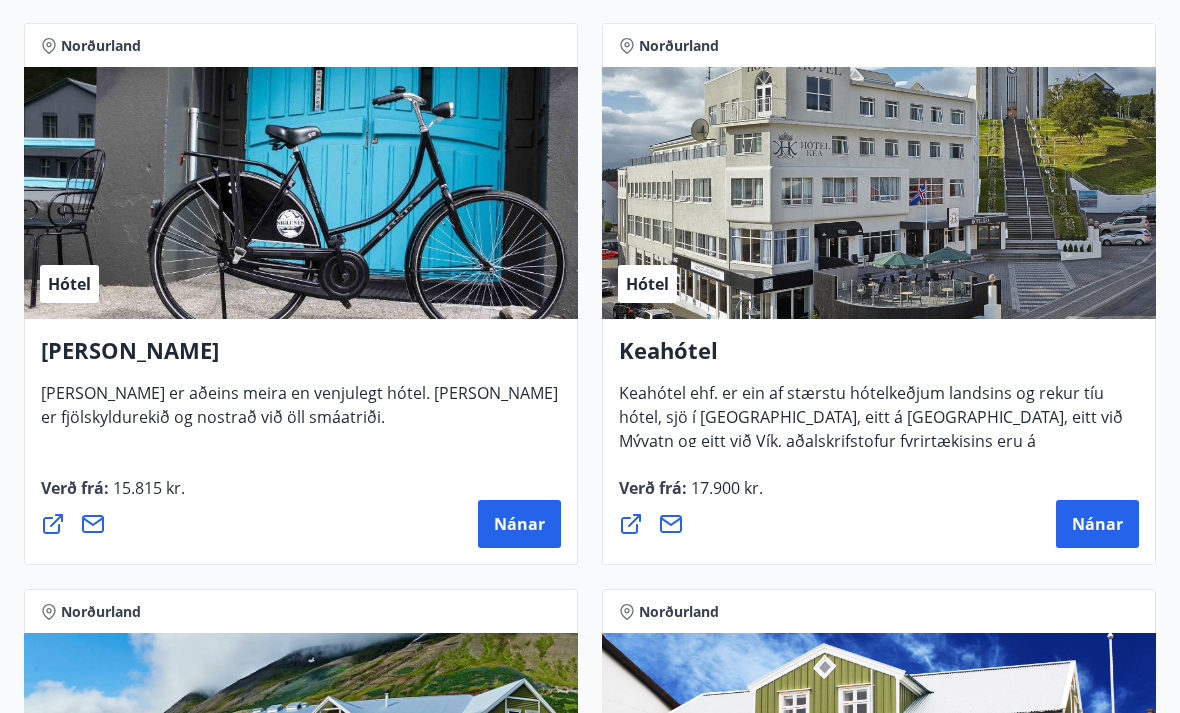 click on "Nánar" at bounding box center [1097, 525] 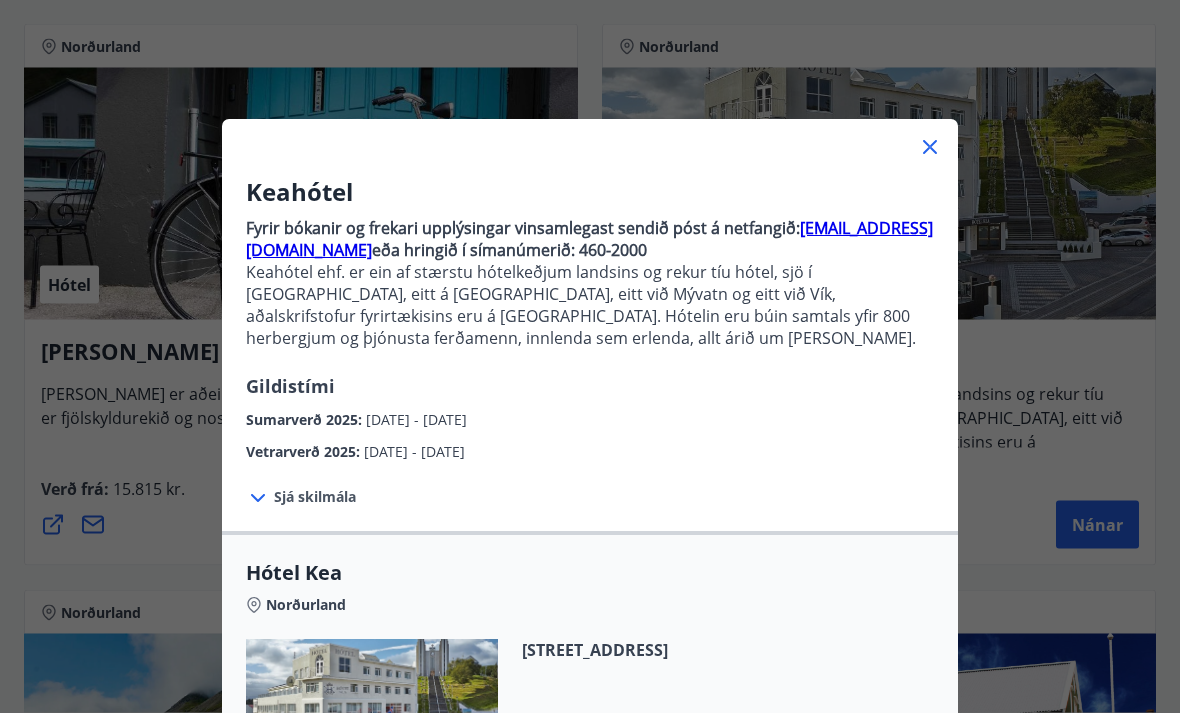 scroll, scrollTop: 451, scrollLeft: 0, axis: vertical 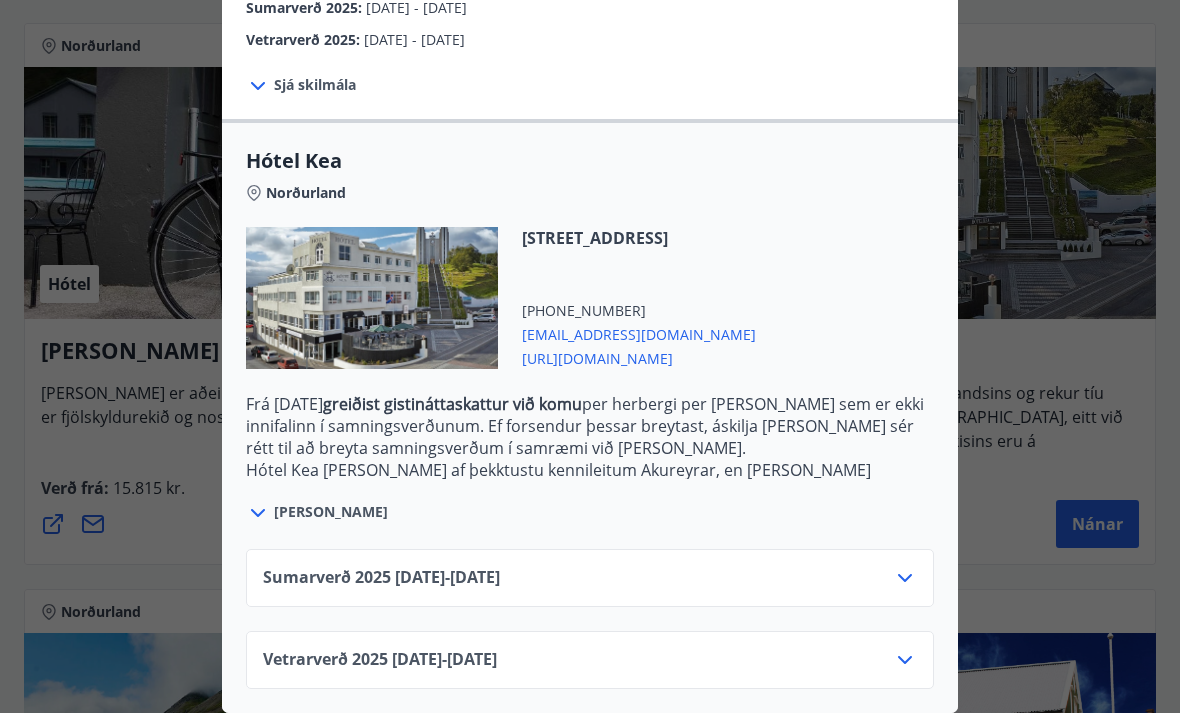 click 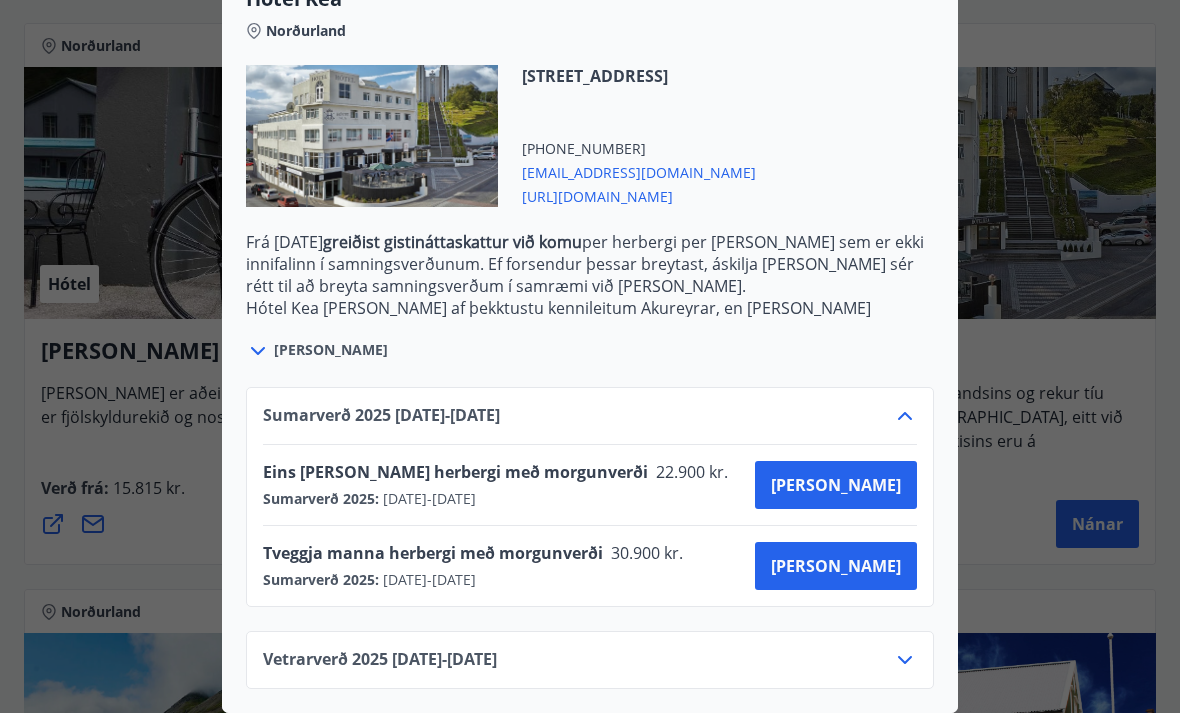 scroll, scrollTop: 575, scrollLeft: 0, axis: vertical 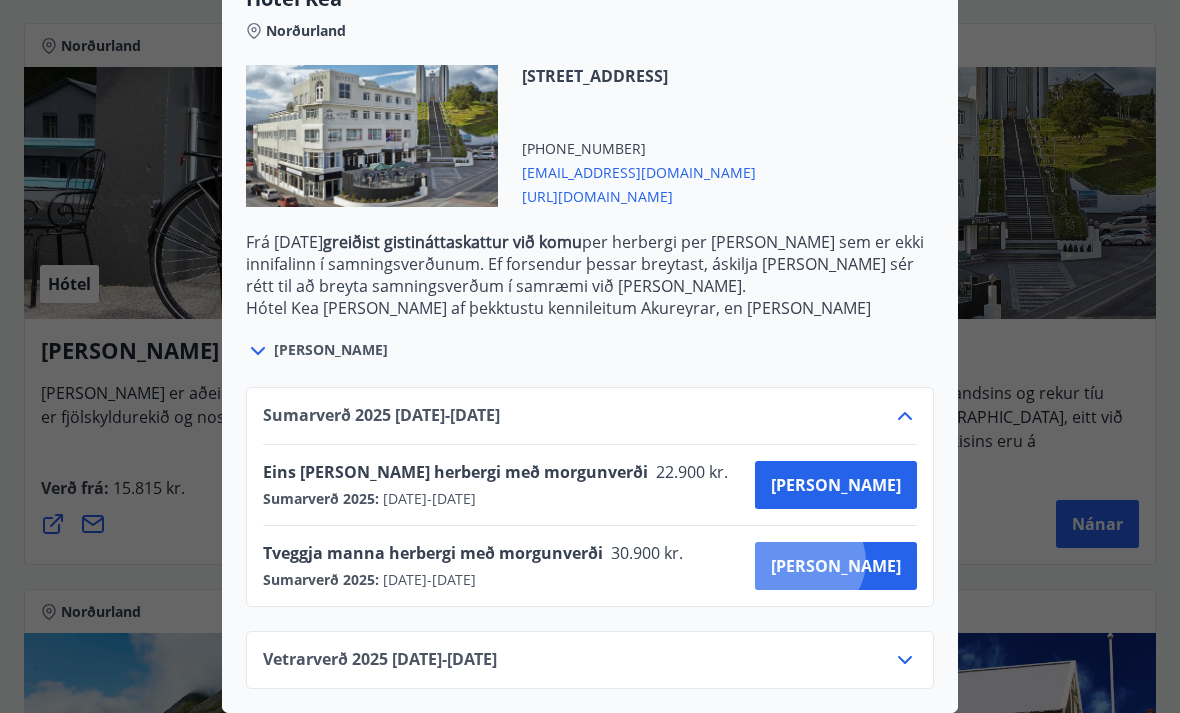 click on "[PERSON_NAME]" at bounding box center [836, 566] 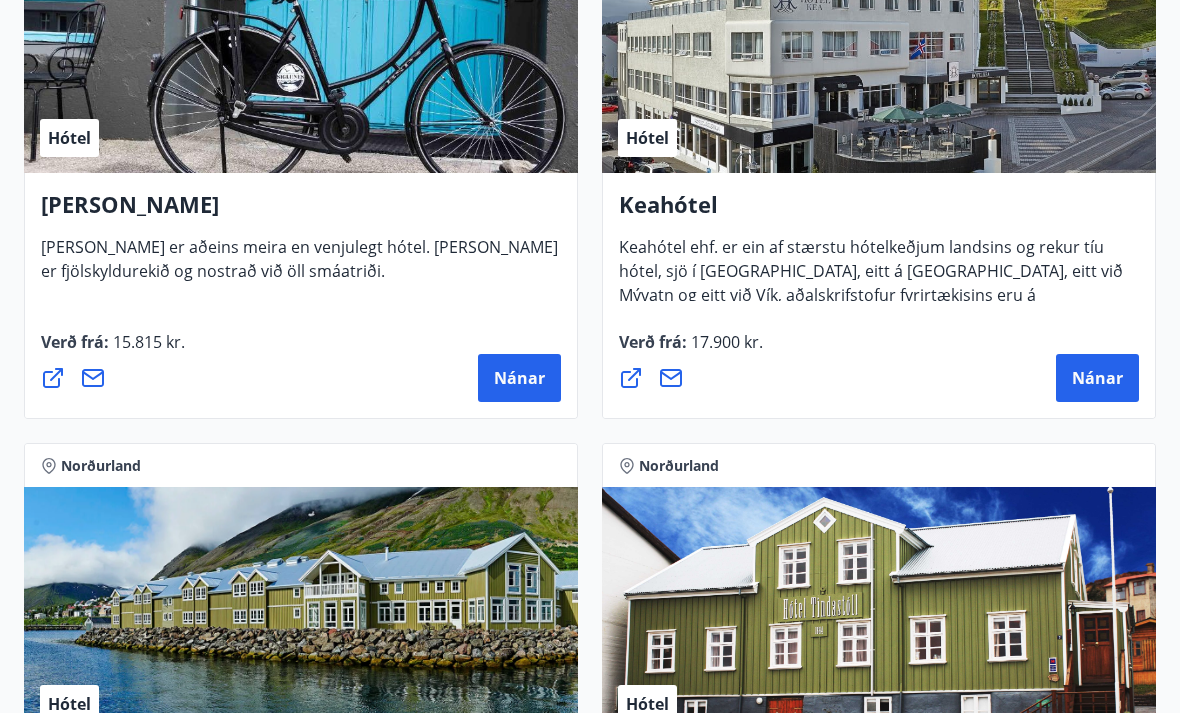 scroll, scrollTop: 596, scrollLeft: 0, axis: vertical 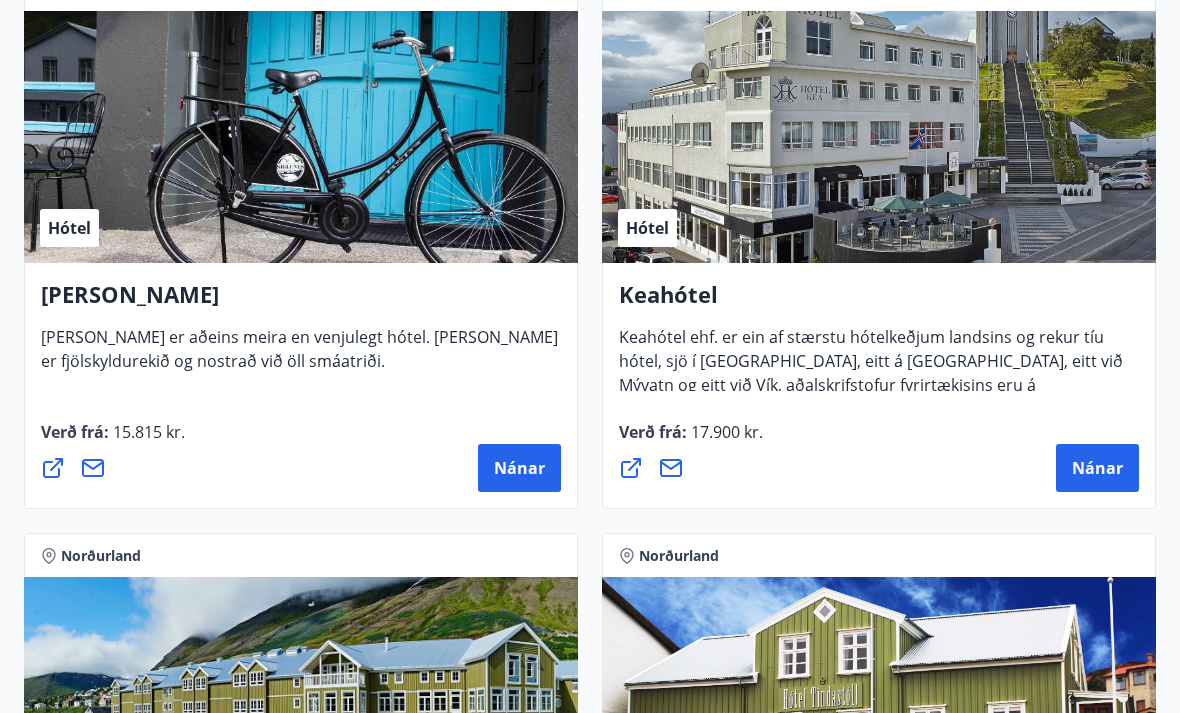 click on "Nánar" at bounding box center (1097, 469) 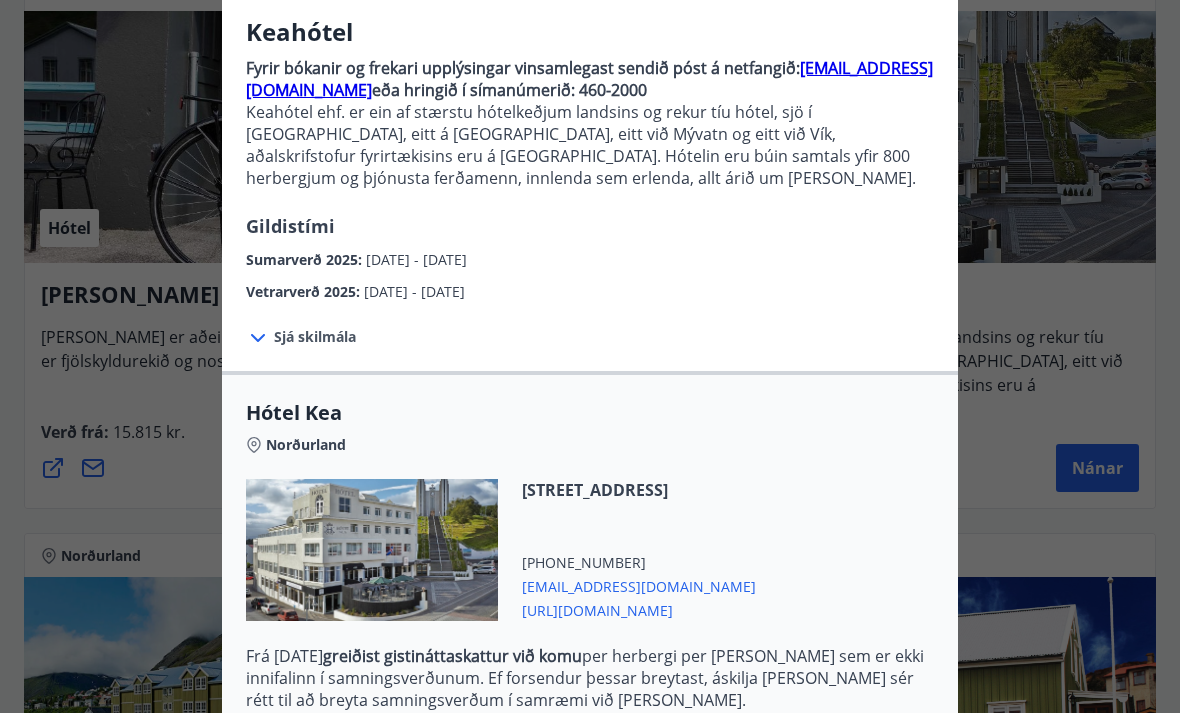 scroll, scrollTop: 186, scrollLeft: 0, axis: vertical 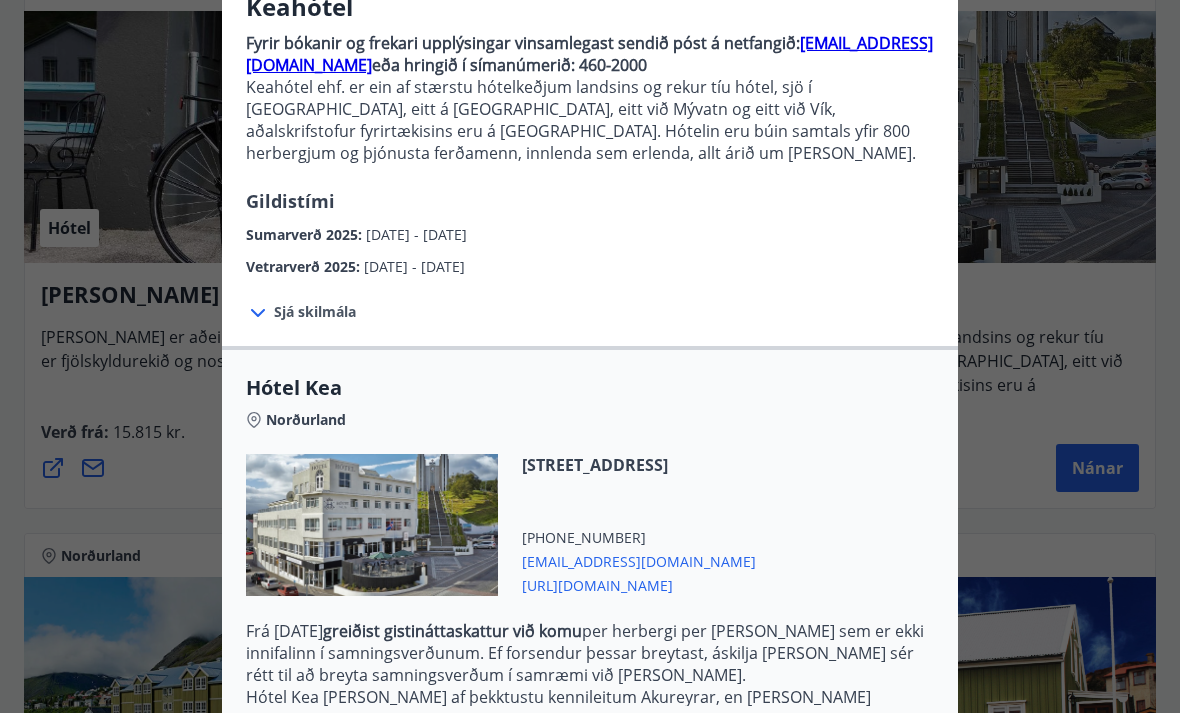 click on "Keahótel Fyrir bókanir og frekari upplýsingar vinsamlegast sendið póst á netfangið:  [EMAIL_ADDRESS][DOMAIN_NAME]  eða hringið í símanúmerið: 460-2000
Keahótel ehf. er ein af stærstu hótelkeðjum landsins og rekur tíu hótel, sjö í [GEOGRAPHIC_DATA], eitt á [GEOGRAPHIC_DATA], eitt við Mývatn og eitt við Vík, aðalskrifstofur fyrirtækisins eru á [GEOGRAPHIC_DATA]. Hótelin eru búin samtals yfir 800 herbergjum og þjónusta ferðamenn, innlenda sem erlenda, allt árið um [PERSON_NAME].
Gildistími Sumarverð 2025 : [DATE] - [DATE] Vetrarverð 2025 : [DATE] - [DATE] Sjá skilmála Samningsverð eru háð bókunarstöðu og áskilja Keahótel sér rétt til að bjóða hærra verð sé bókunarstaða þannig. [PERSON_NAME] gætu sést lægri verð á heimasíðu hótelanna. Við bjóðum ykkur þau að sjálfsögðu, ef um sömu bókunar- og greiðsluskilmála er að ræða.
Afbókunarskilmálar: Hægt er að afbóka án gjalda allt að 24 klst. fyrir innritun.
Hótel Kea Norðurland [PHONE_NUMBER]" at bounding box center (590, 170) 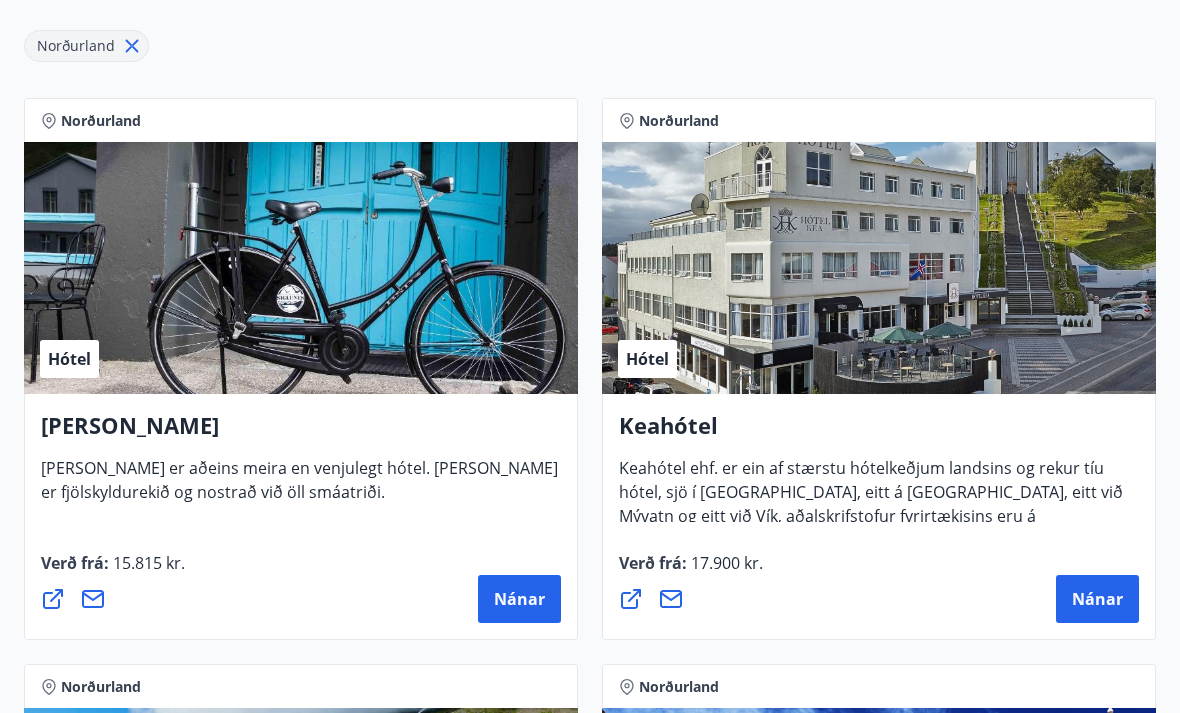 scroll, scrollTop: 0, scrollLeft: 0, axis: both 